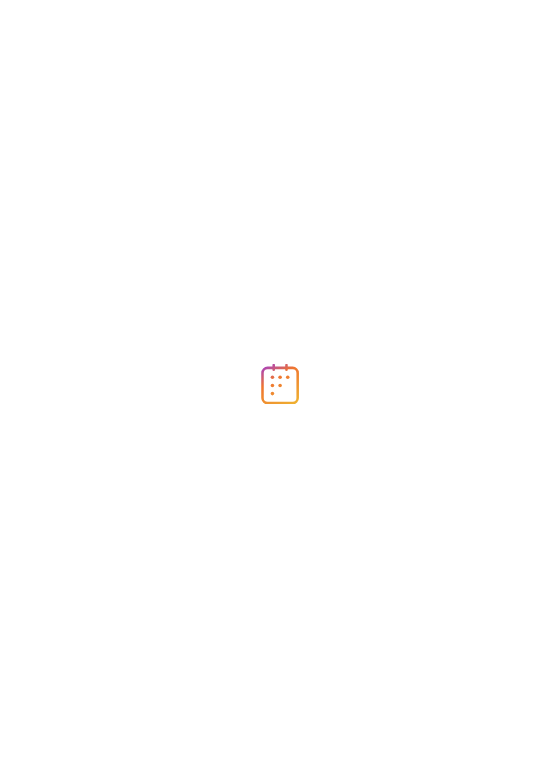 scroll, scrollTop: 0, scrollLeft: 0, axis: both 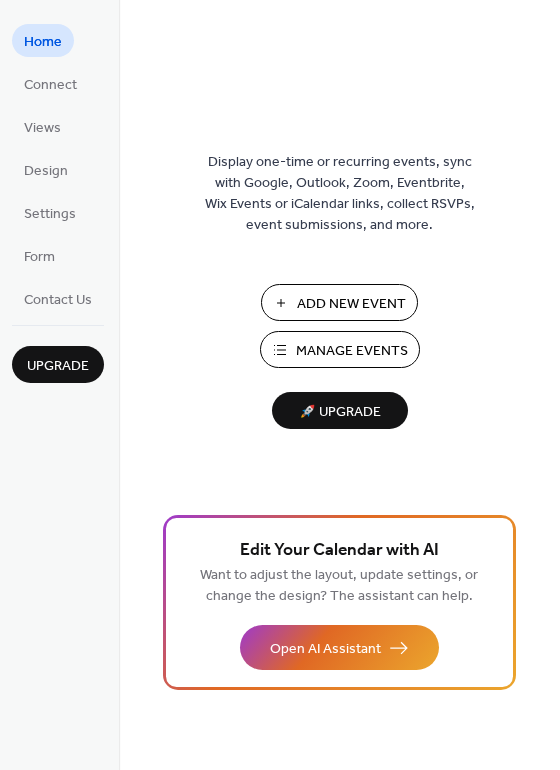 click on "Add New Event" at bounding box center (351, 304) 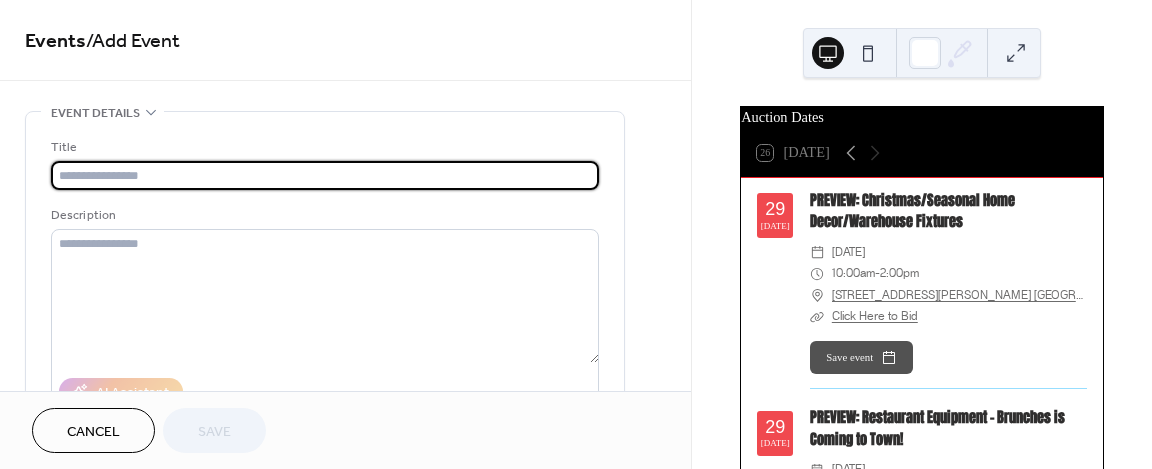 scroll, scrollTop: 0, scrollLeft: 0, axis: both 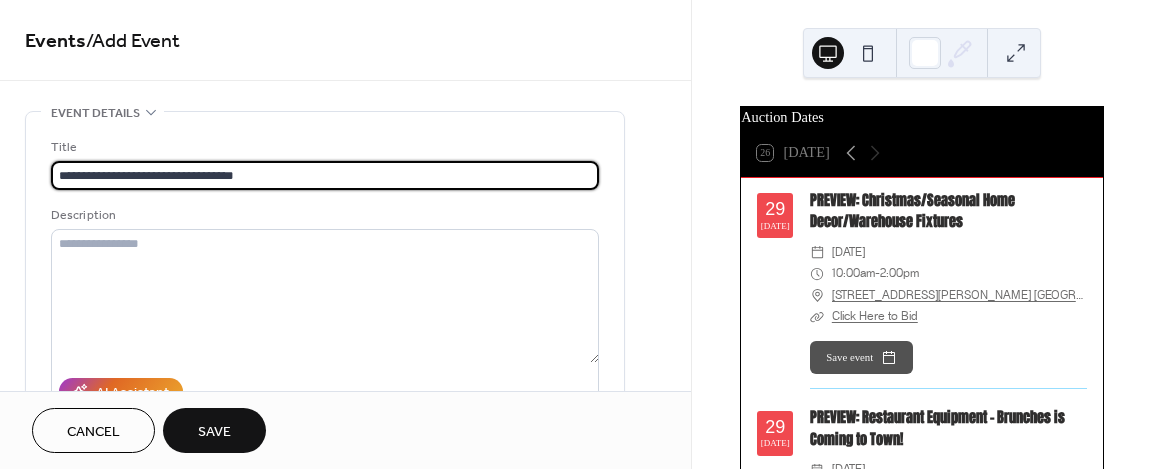 type on "**********" 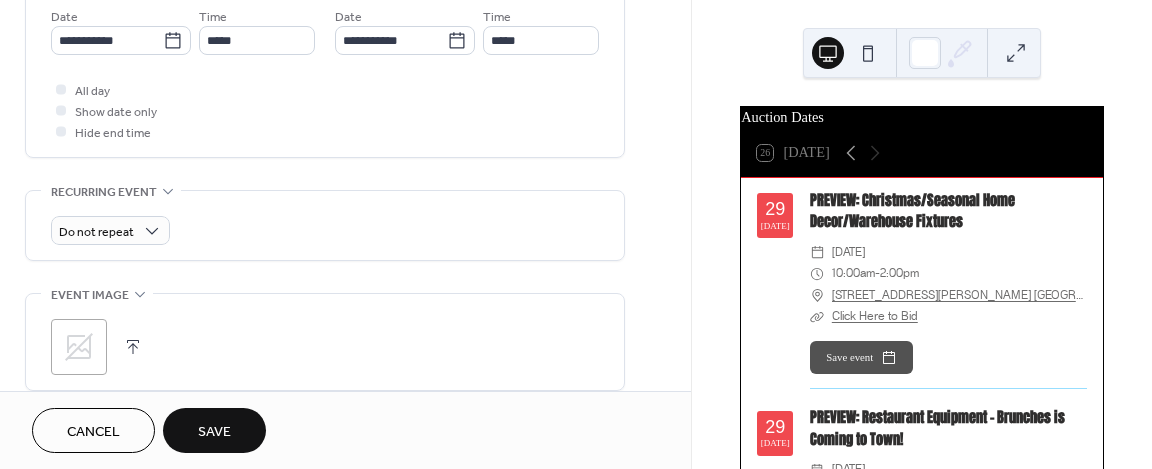 scroll, scrollTop: 700, scrollLeft: 0, axis: vertical 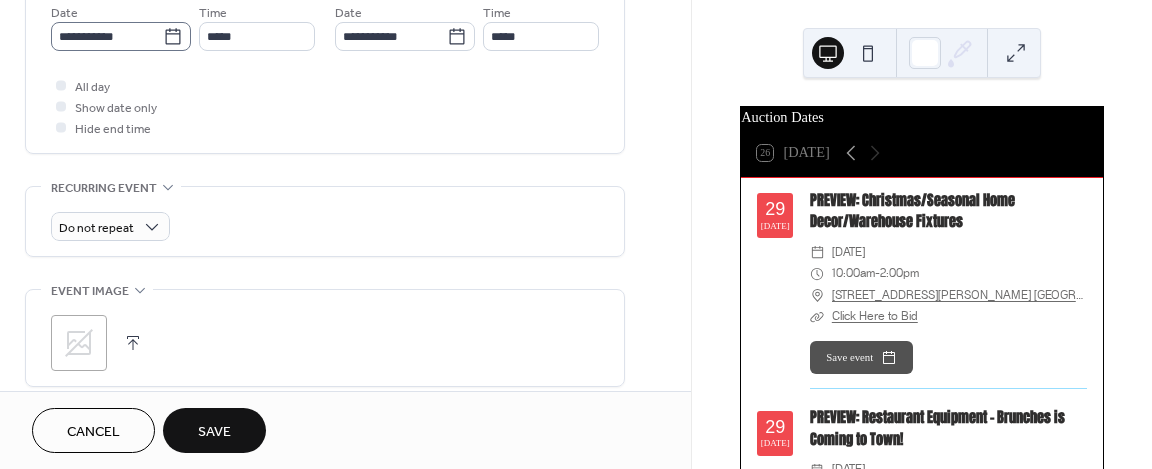 click 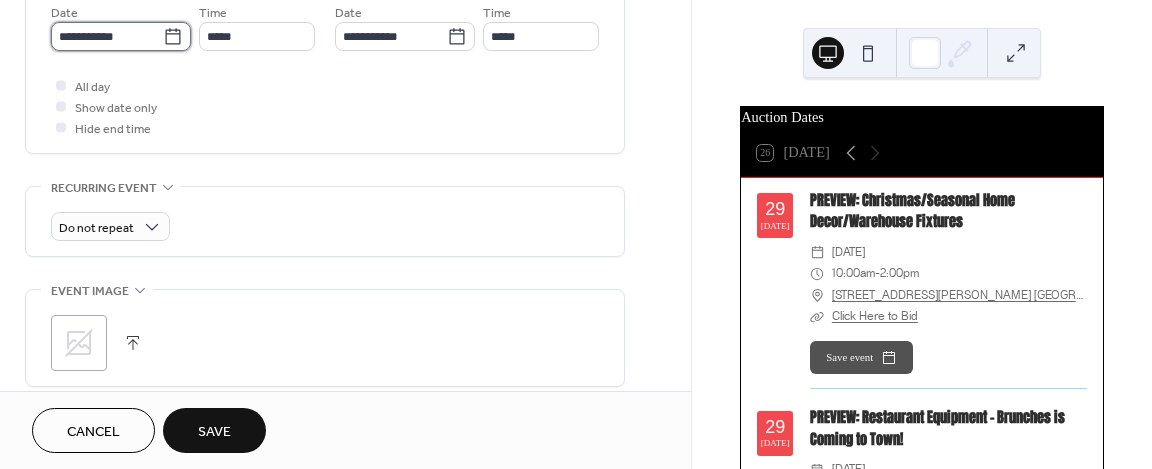 click on "**********" at bounding box center [107, 36] 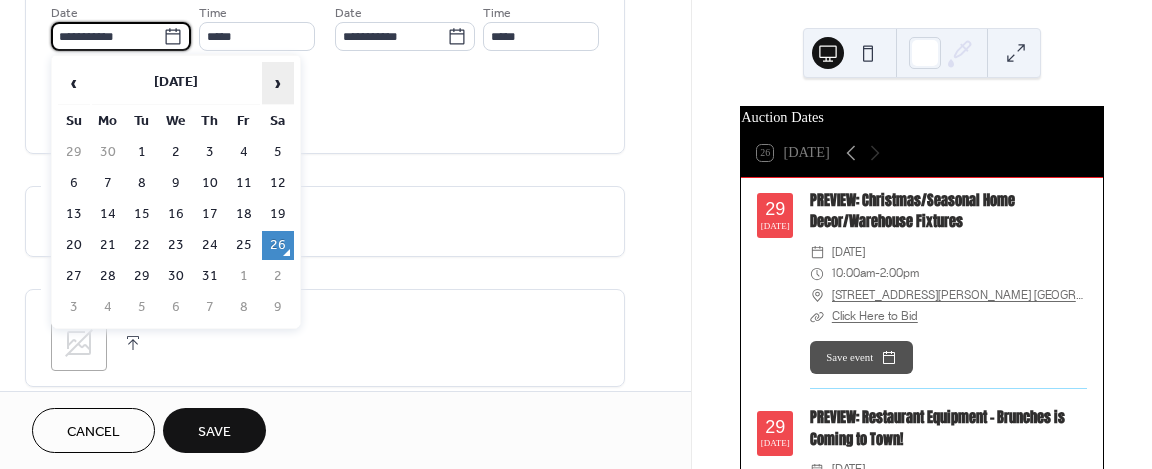 click on "›" at bounding box center [278, 83] 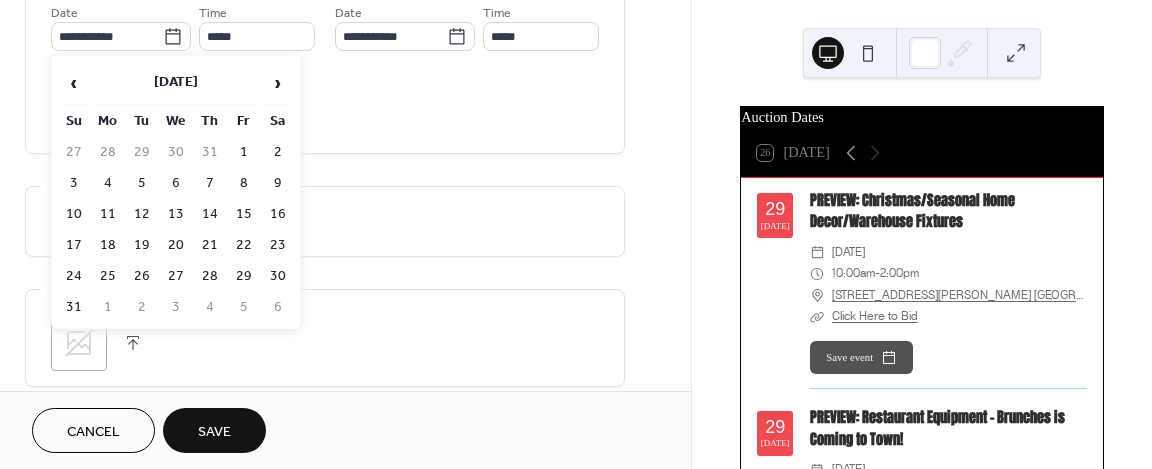 click on "10" at bounding box center [74, 214] 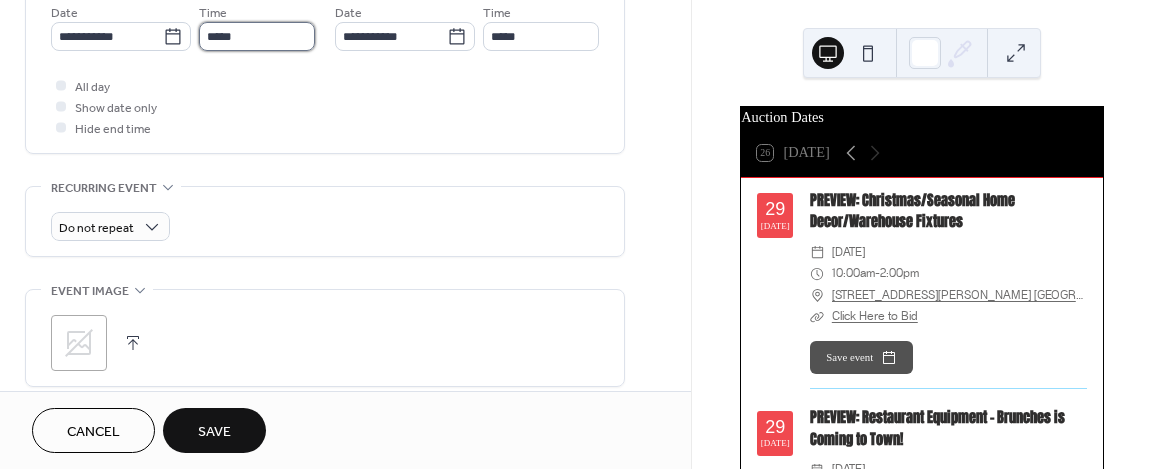 click on "*****" at bounding box center (257, 36) 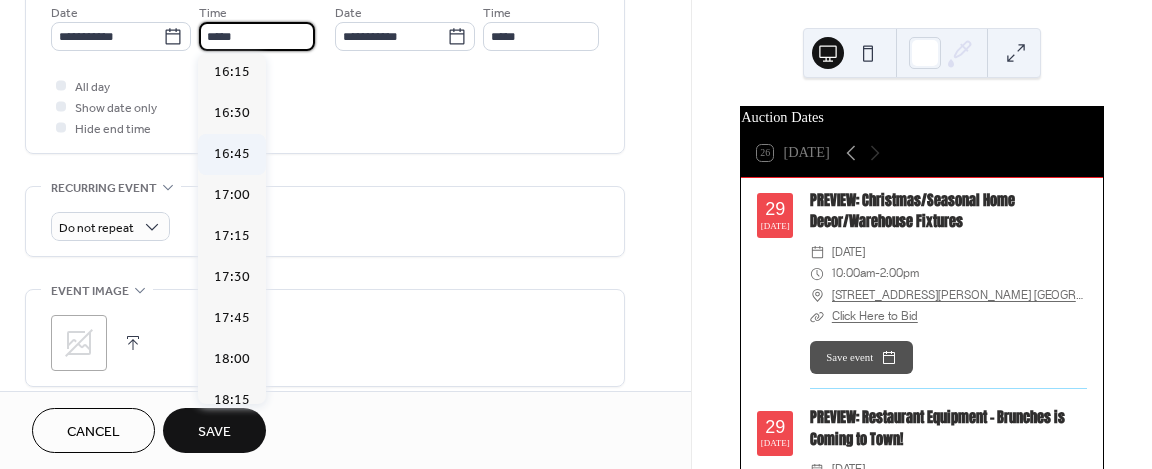 scroll, scrollTop: 2668, scrollLeft: 0, axis: vertical 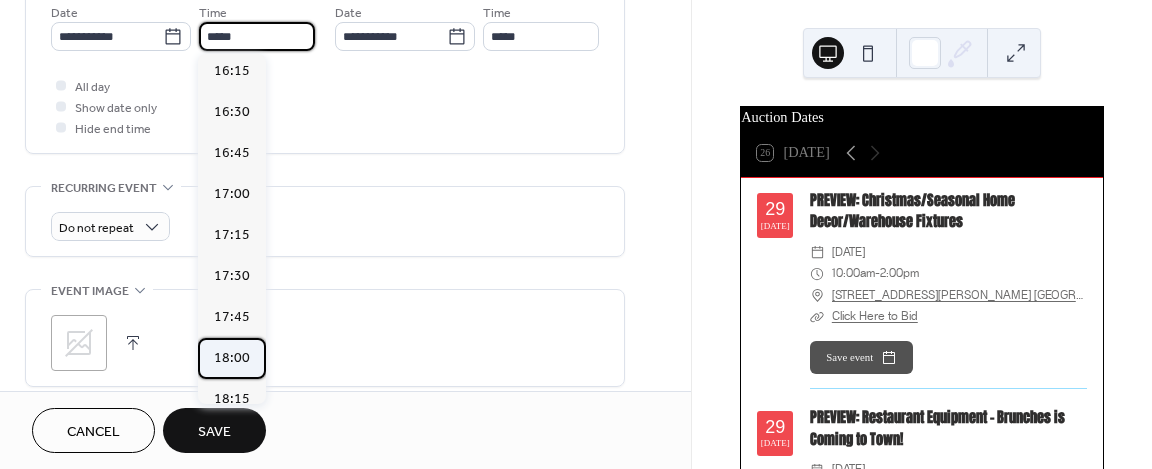 click on "18:00" at bounding box center [232, 357] 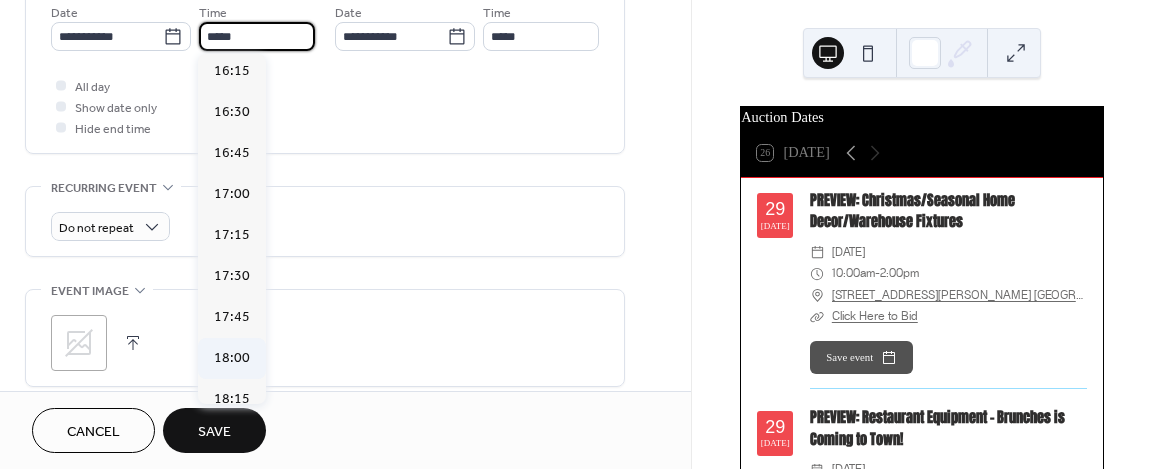 type on "*****" 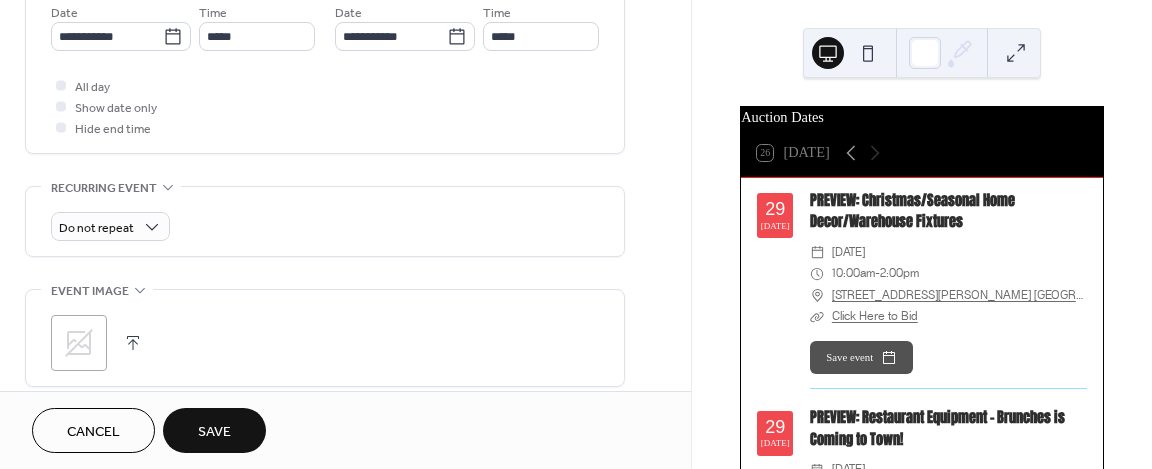 click on "All day Show date only Hide end time" at bounding box center [325, 106] 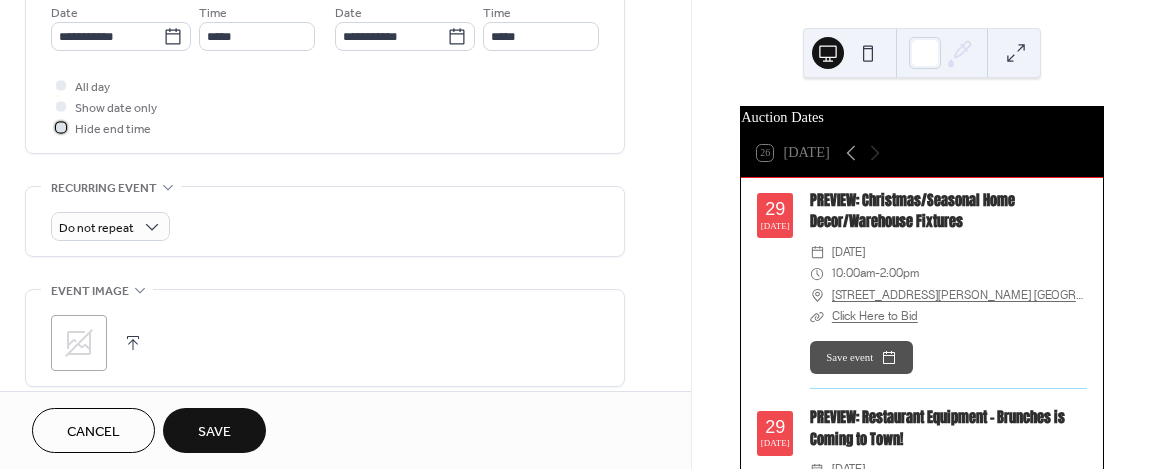 click at bounding box center [61, 127] 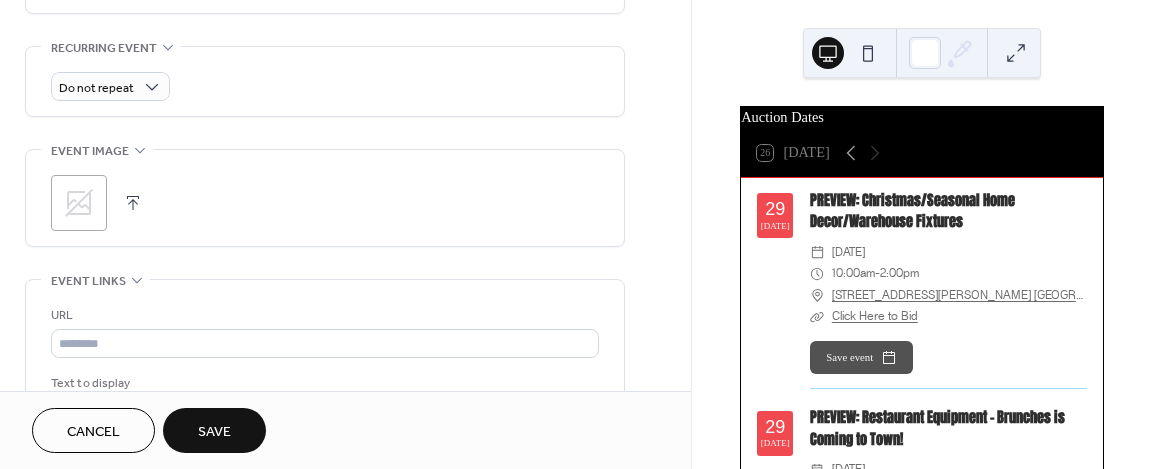scroll, scrollTop: 900, scrollLeft: 0, axis: vertical 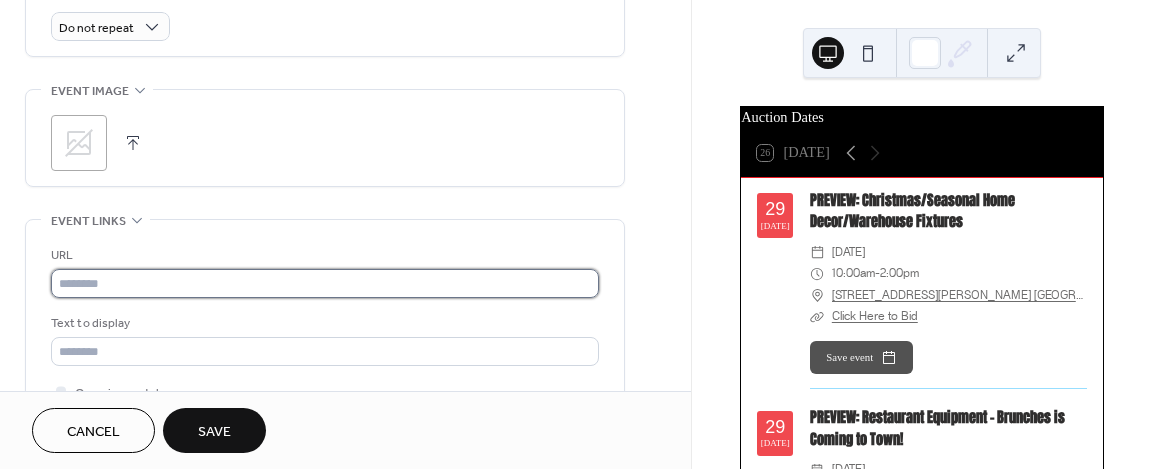 click at bounding box center [325, 283] 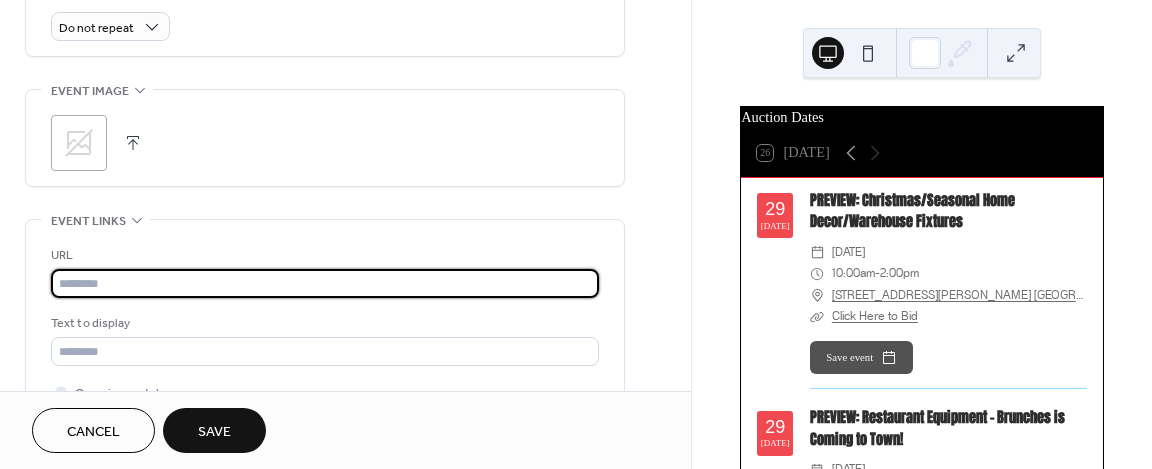 paste on "**********" 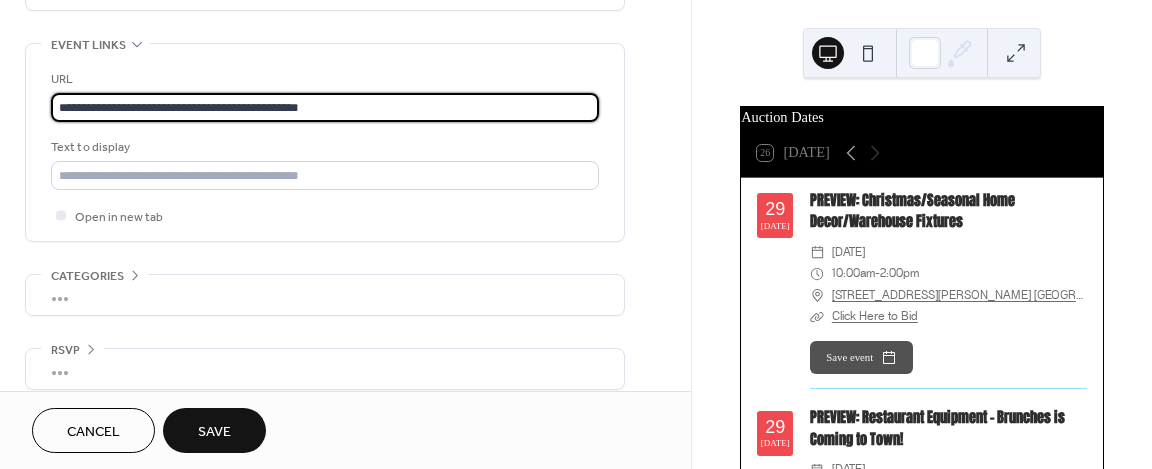 scroll, scrollTop: 1089, scrollLeft: 0, axis: vertical 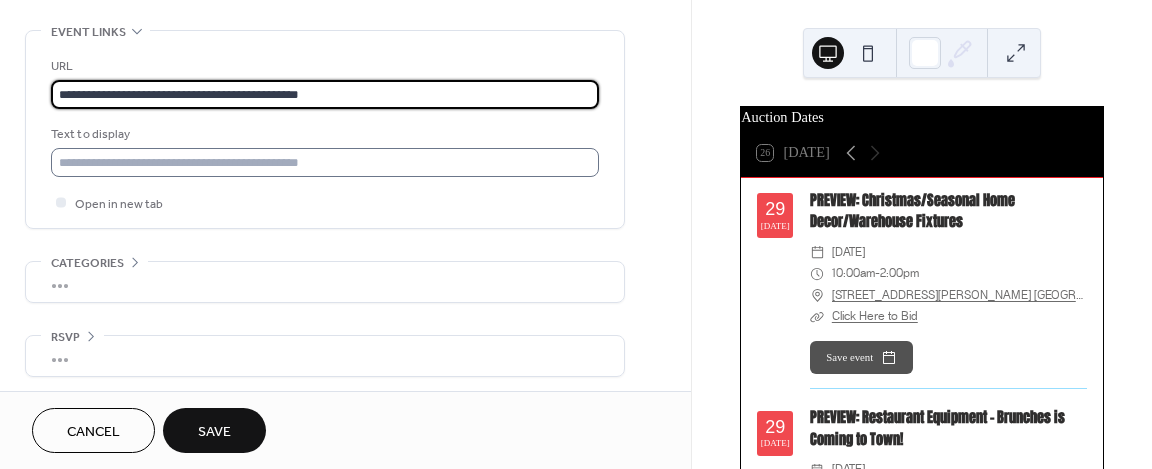 type on "**********" 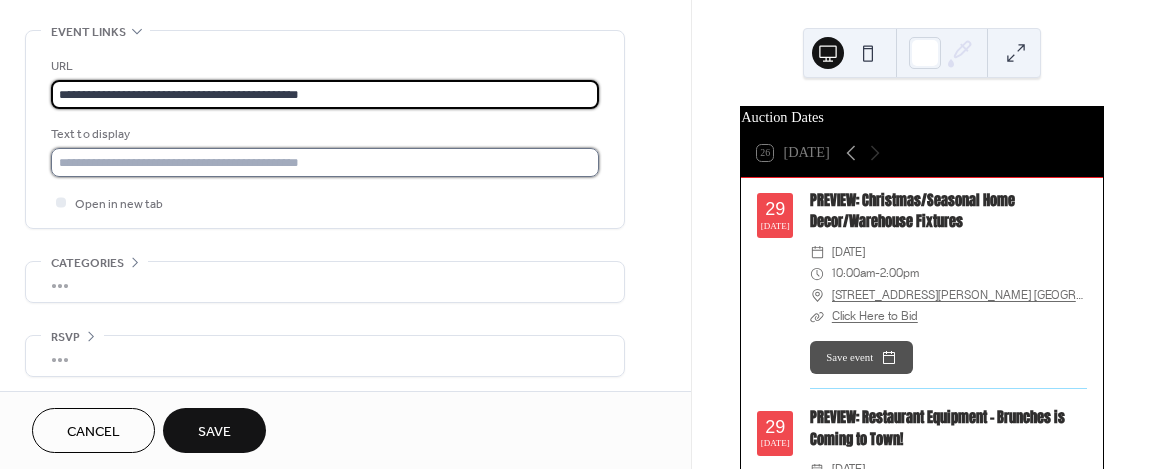 click at bounding box center (325, 162) 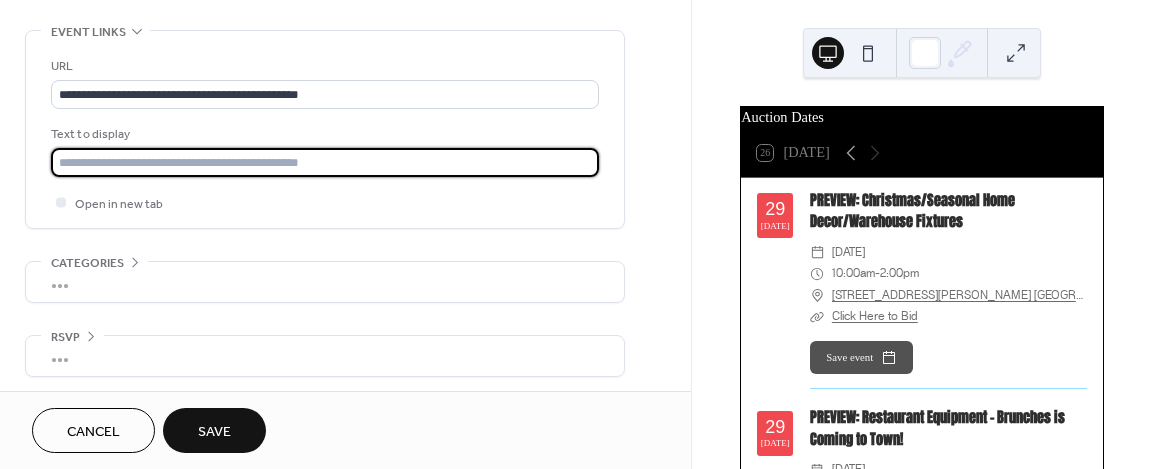 type on "**********" 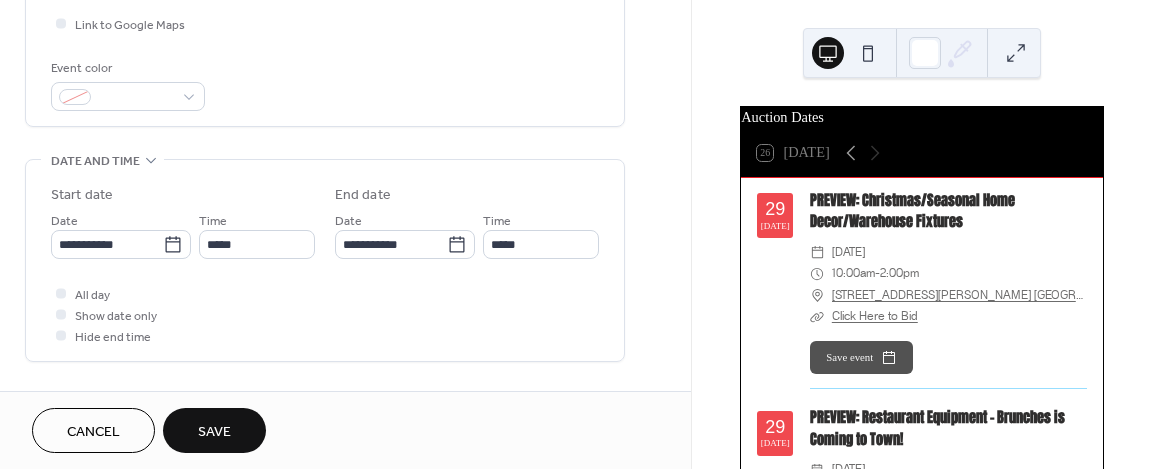 scroll, scrollTop: 489, scrollLeft: 0, axis: vertical 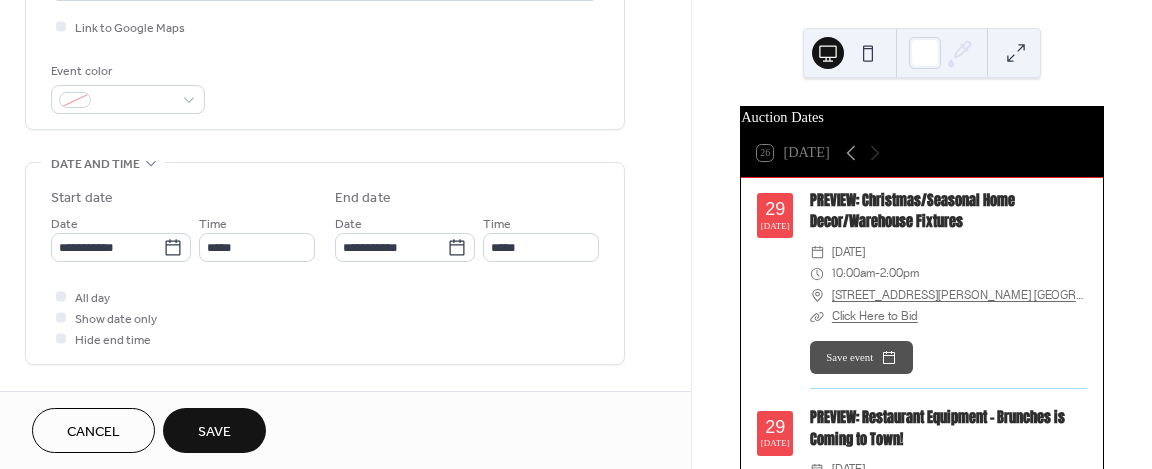 click on "Save" at bounding box center [214, 430] 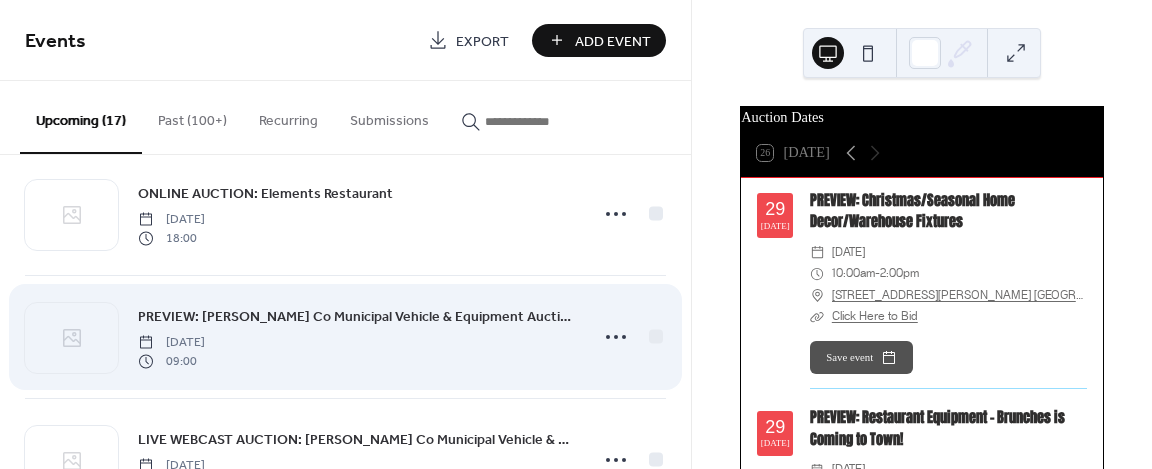 scroll, scrollTop: 1500, scrollLeft: 0, axis: vertical 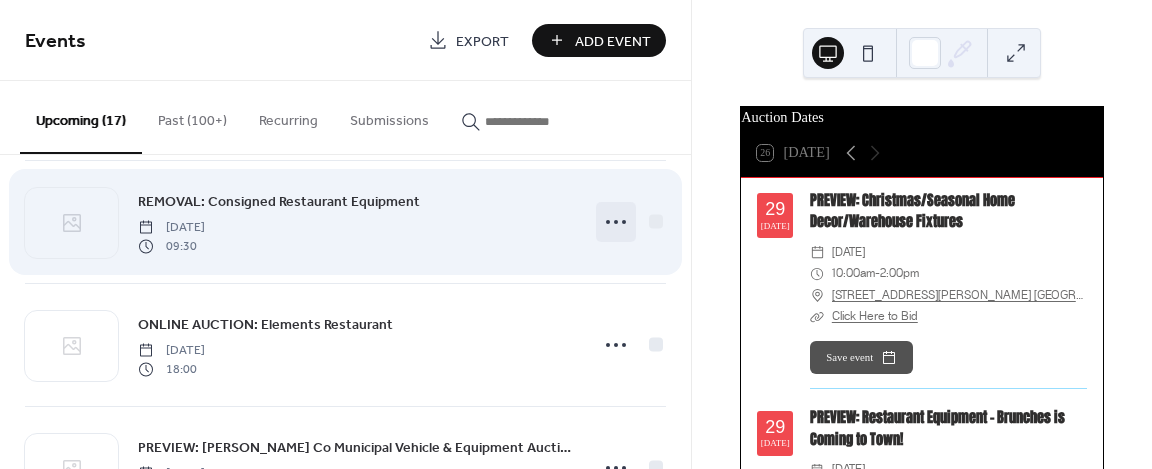 click 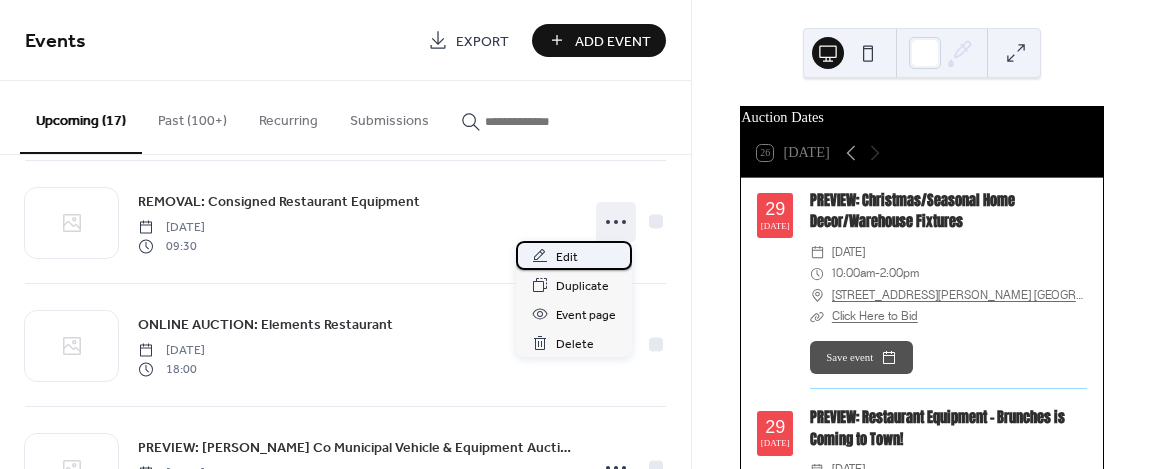 click on "Edit" at bounding box center [574, 255] 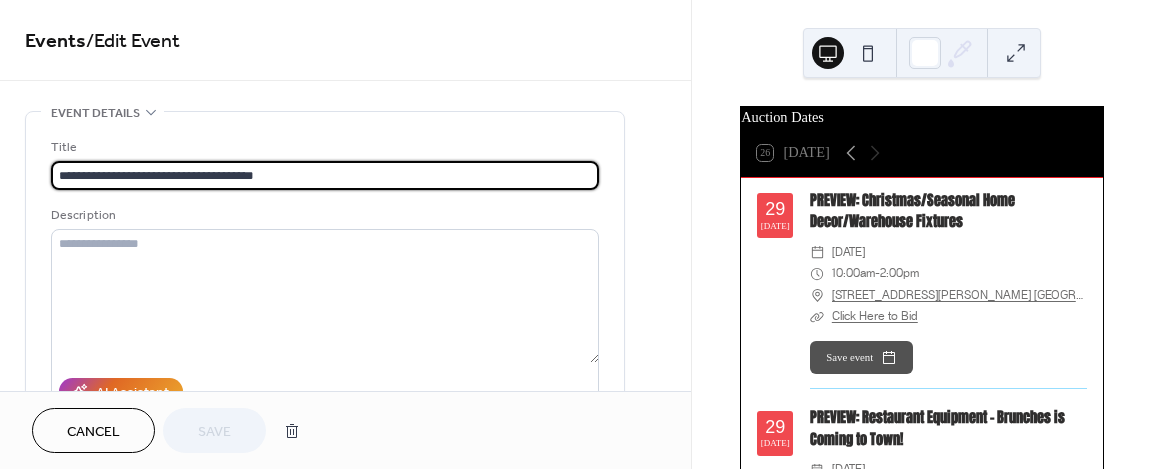 click on "Cancel" at bounding box center (93, 432) 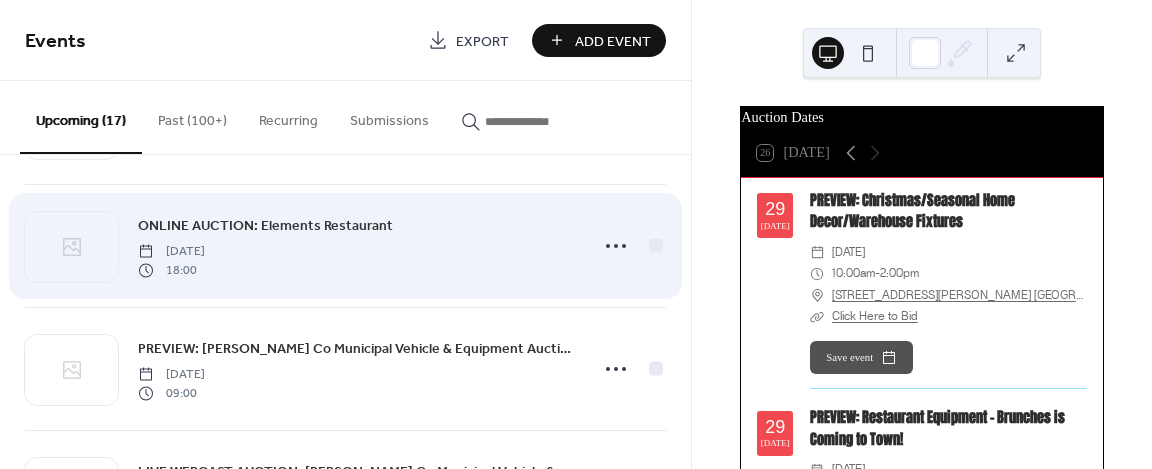 scroll, scrollTop: 1600, scrollLeft: 0, axis: vertical 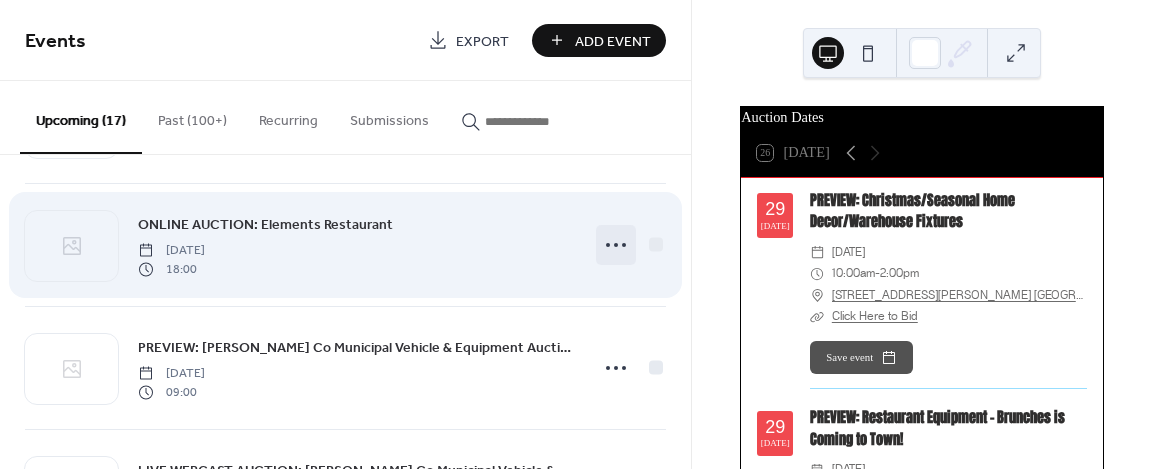 click 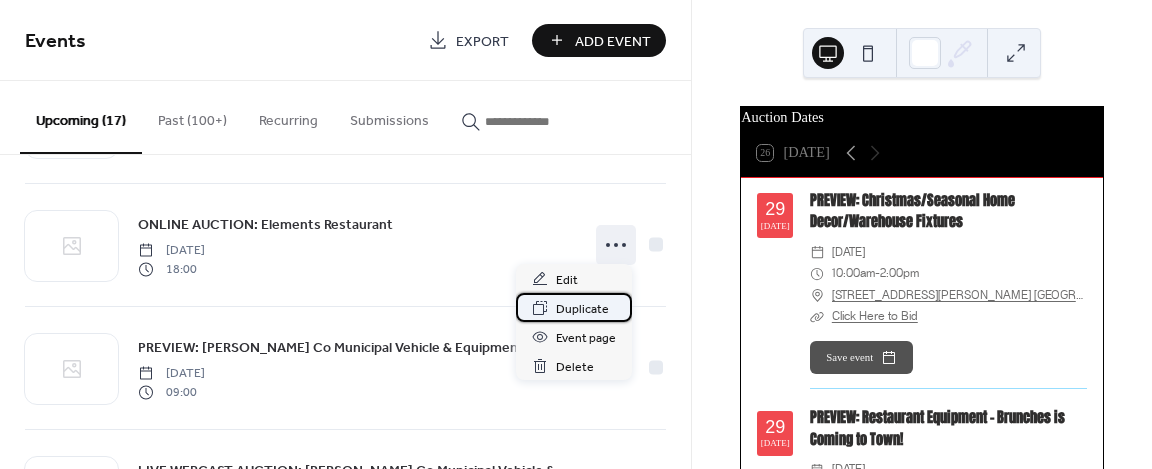 click on "Duplicate" at bounding box center (582, 309) 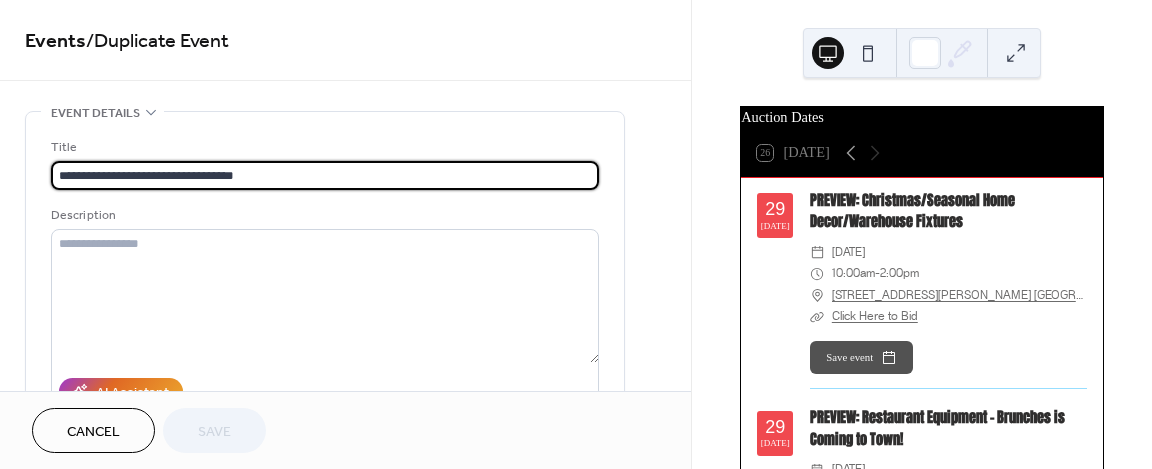 click on "**********" at bounding box center [325, 175] 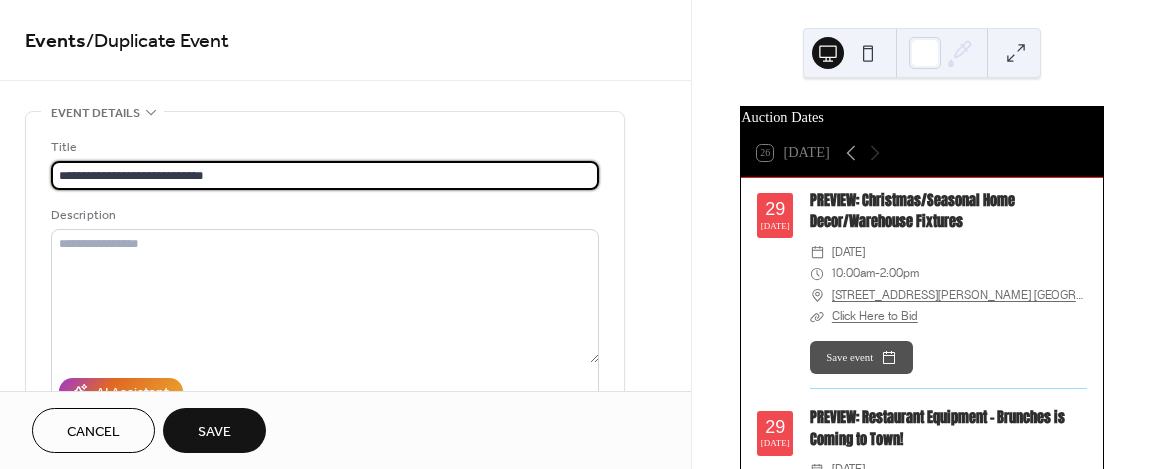 click on "**********" at bounding box center (325, 175) 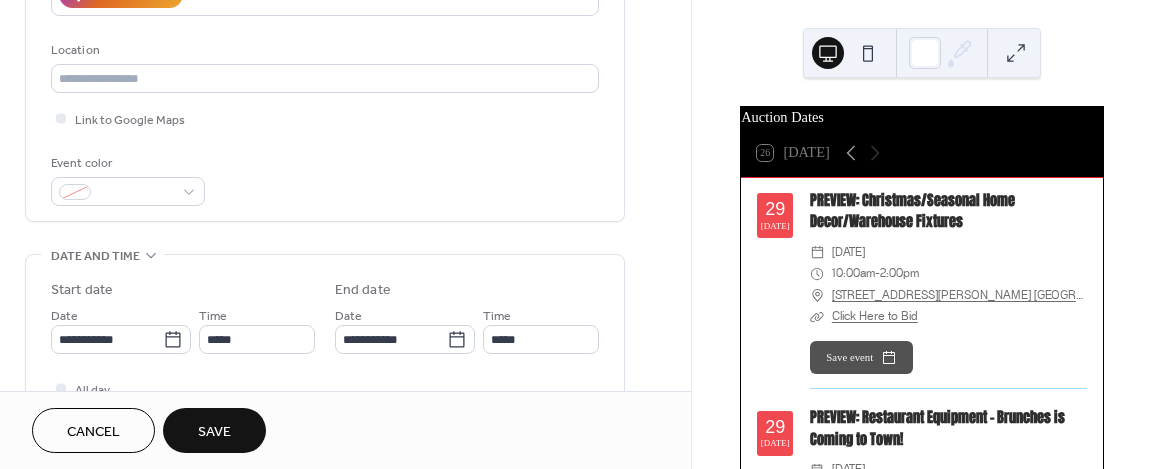 scroll, scrollTop: 400, scrollLeft: 0, axis: vertical 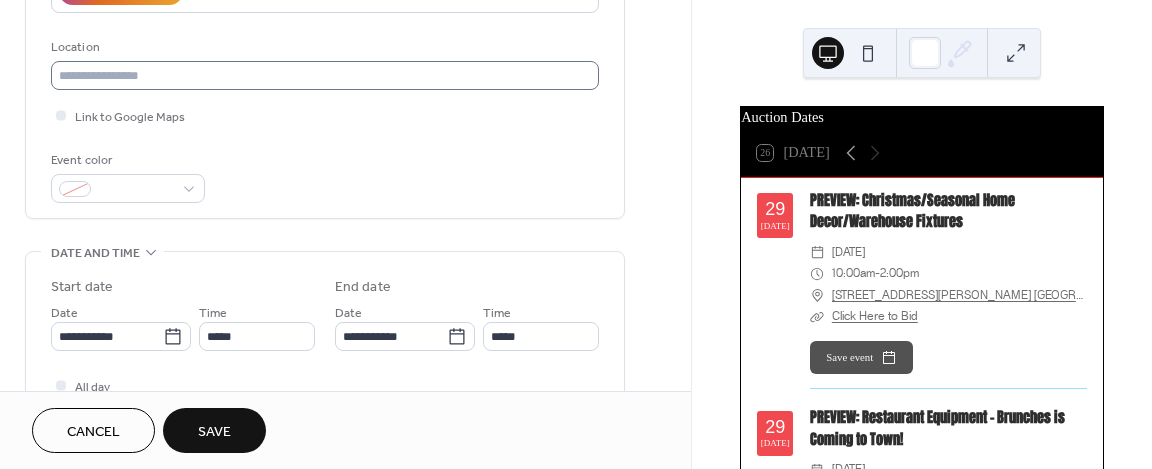 type on "**********" 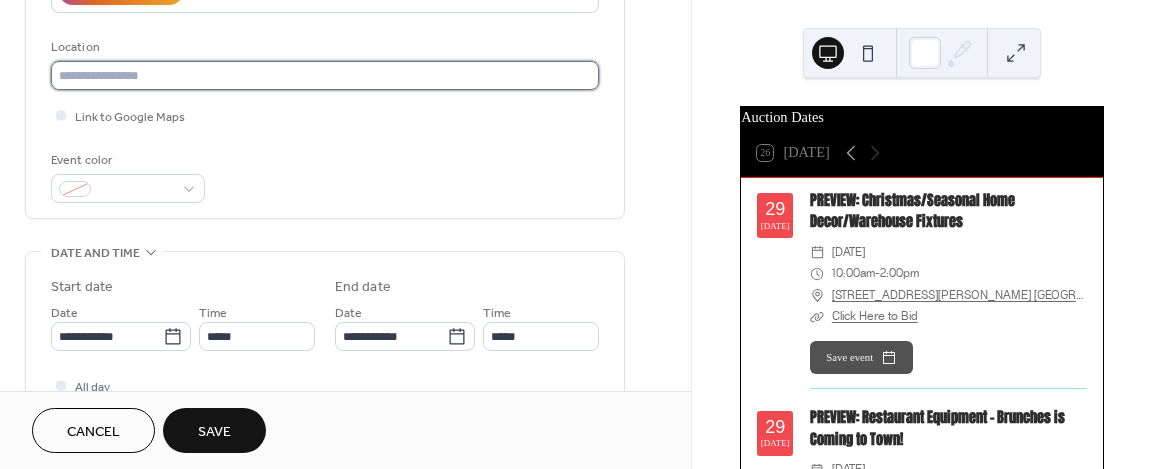 click at bounding box center [325, 75] 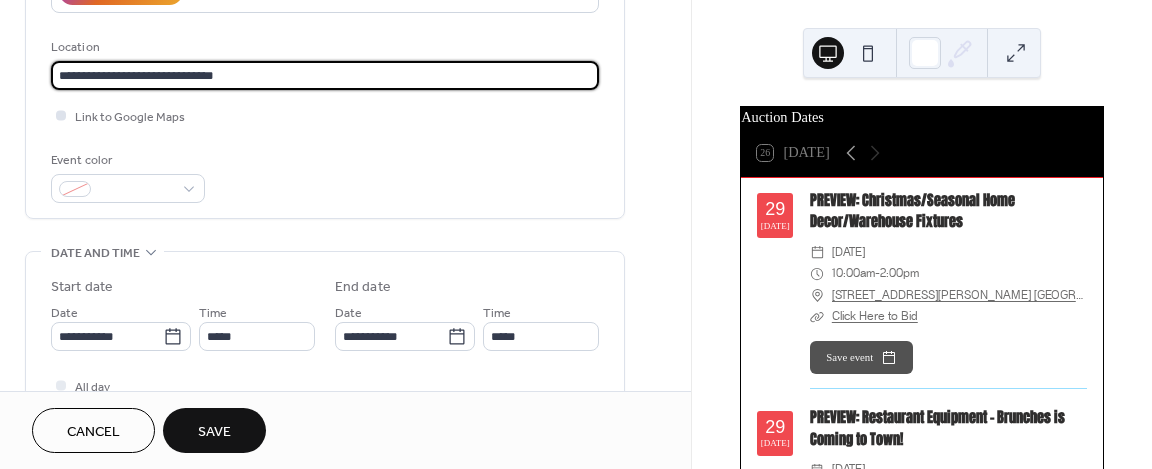 type on "**********" 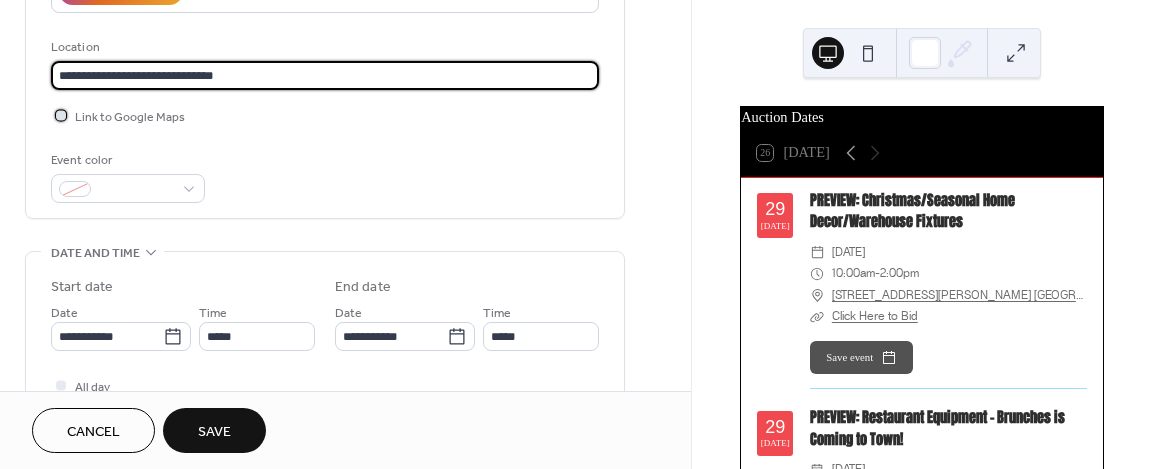 click at bounding box center (61, 115) 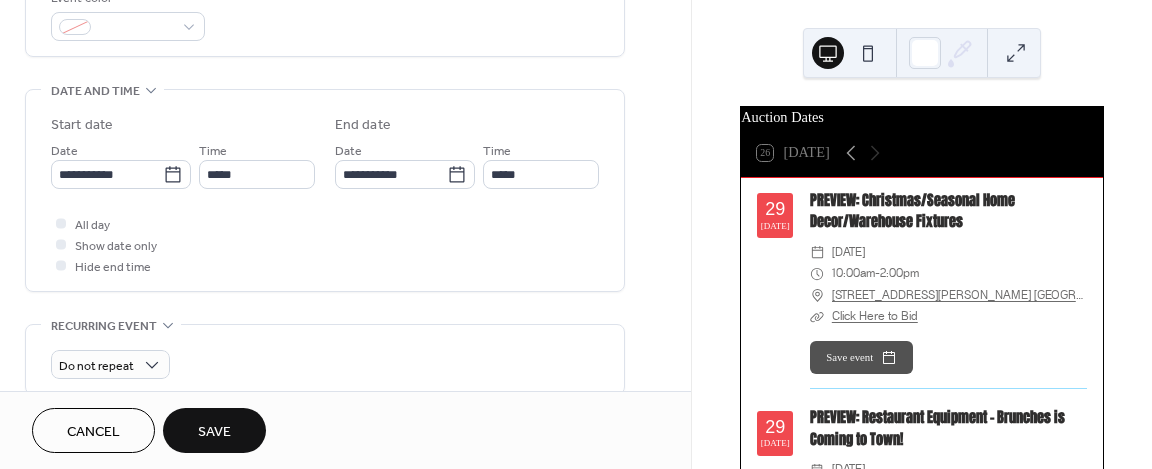 scroll, scrollTop: 600, scrollLeft: 0, axis: vertical 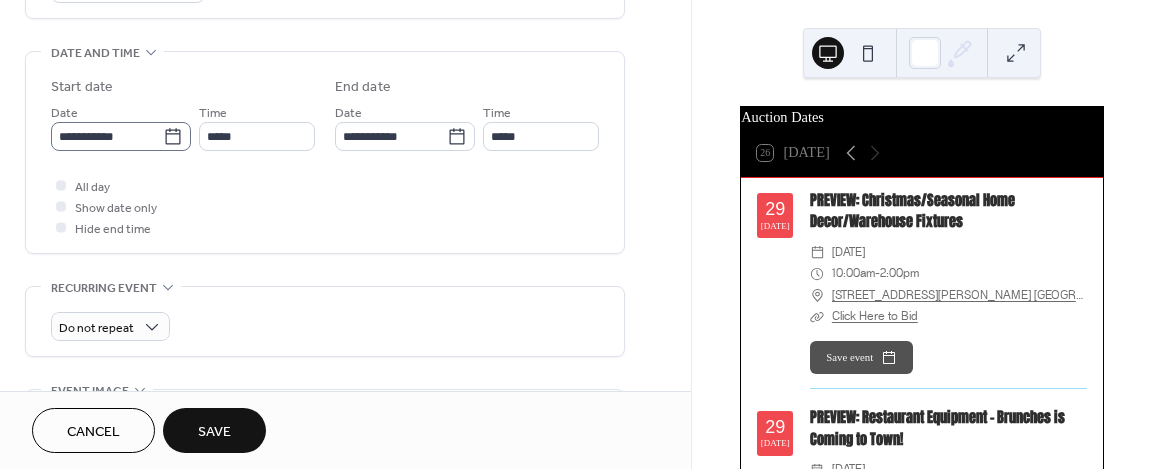 click 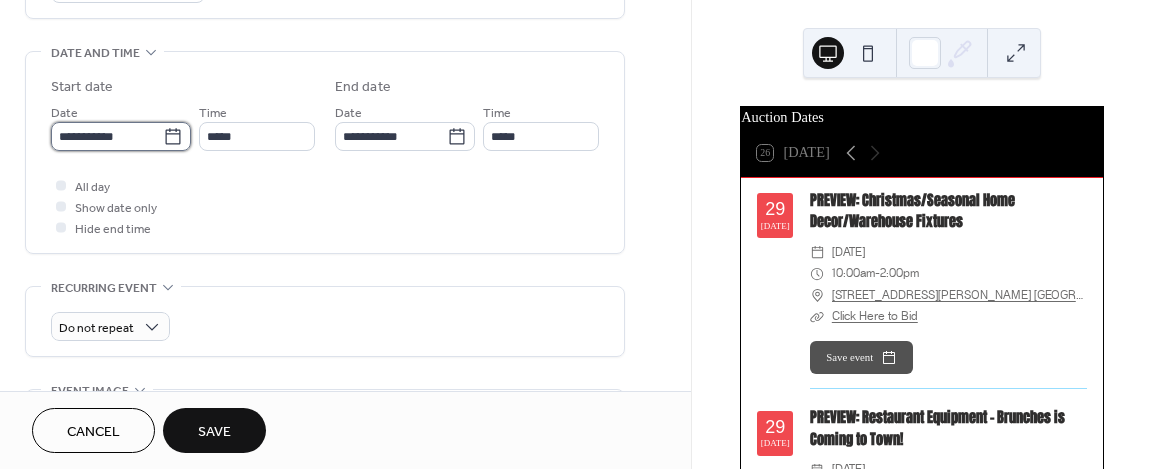 click on "**********" at bounding box center [107, 136] 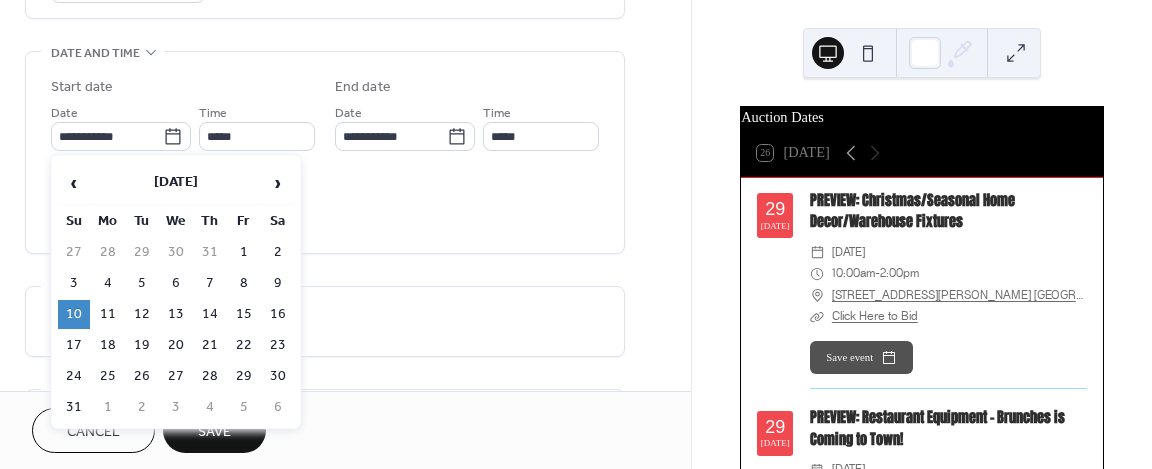 click on "10" at bounding box center (74, 314) 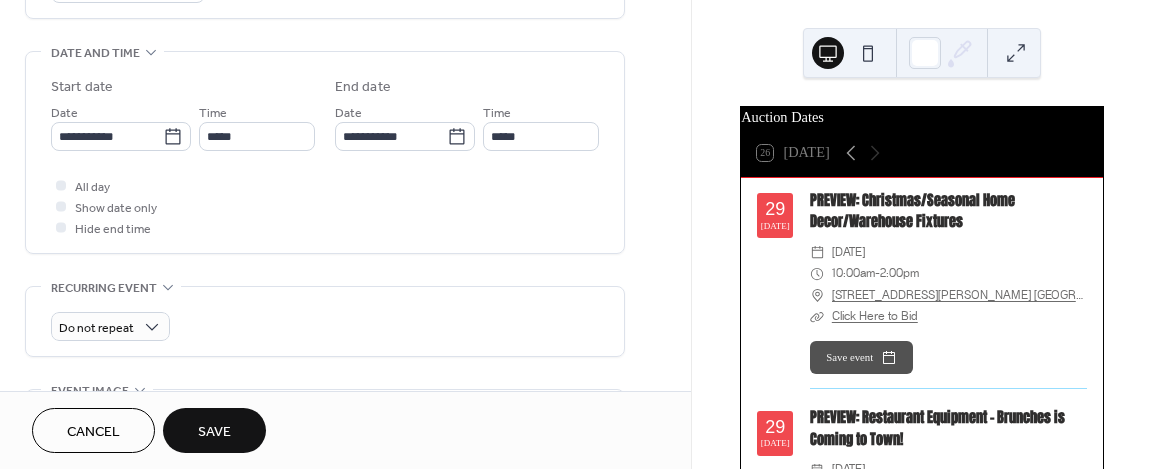 click on "All day Show date only Hide end time" at bounding box center [325, 206] 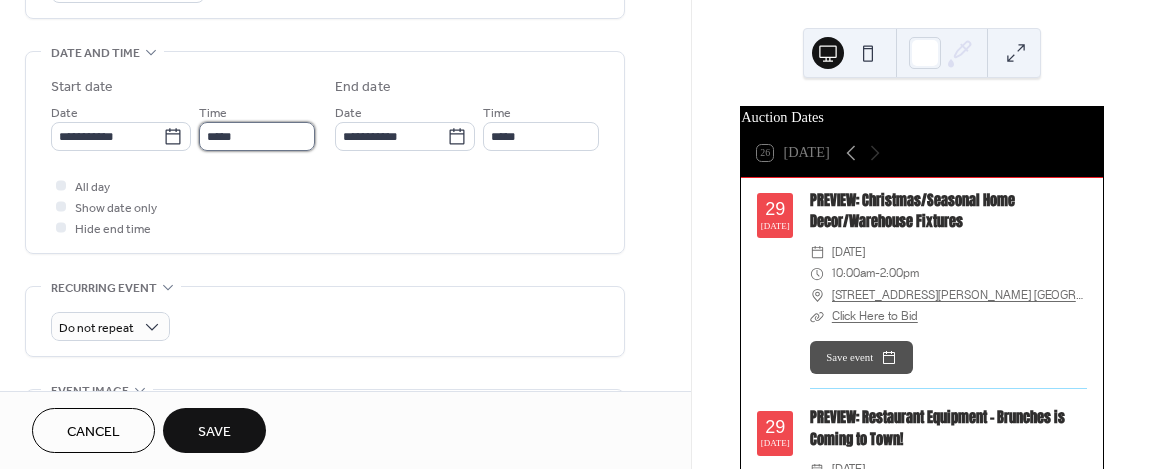 click on "*****" at bounding box center [257, 136] 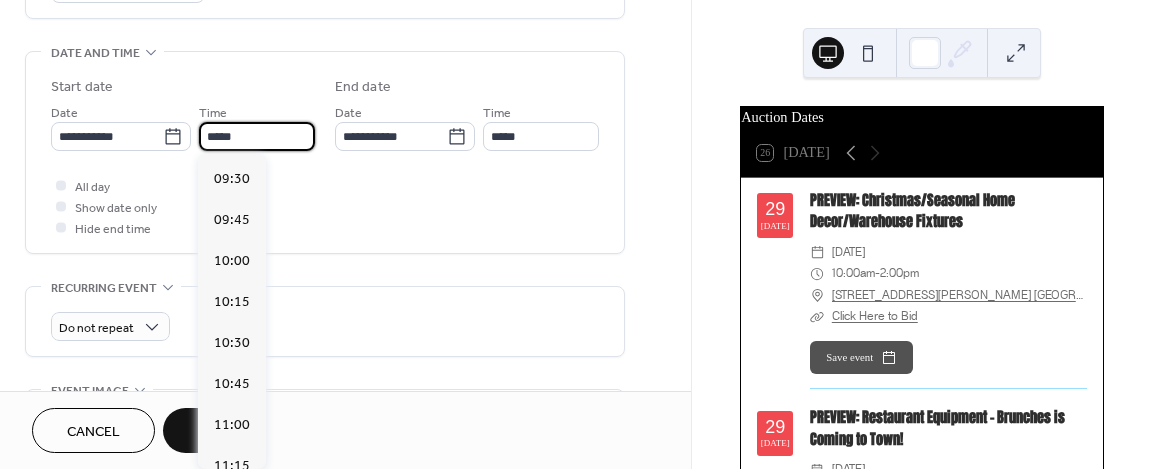 scroll, scrollTop: 1552, scrollLeft: 0, axis: vertical 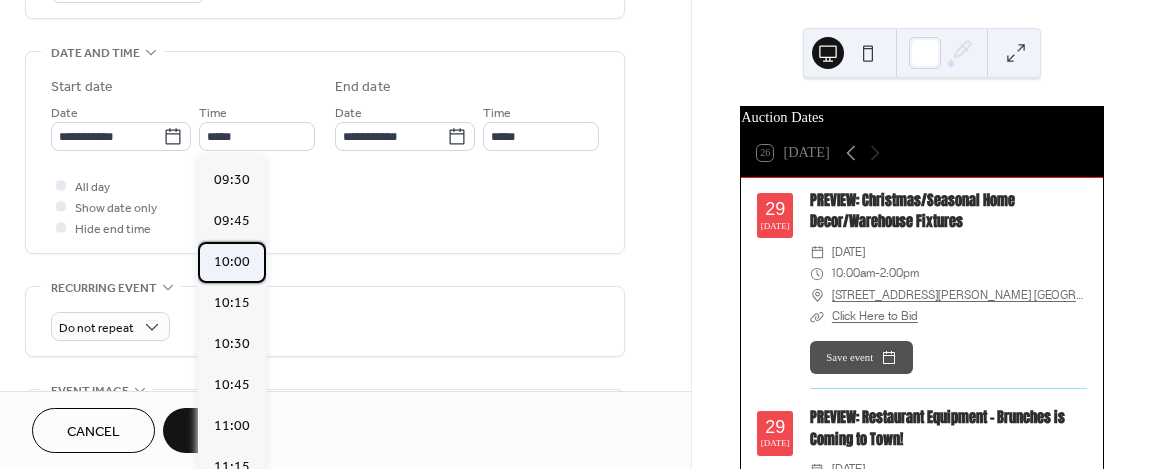 click on "10:00" at bounding box center [232, 261] 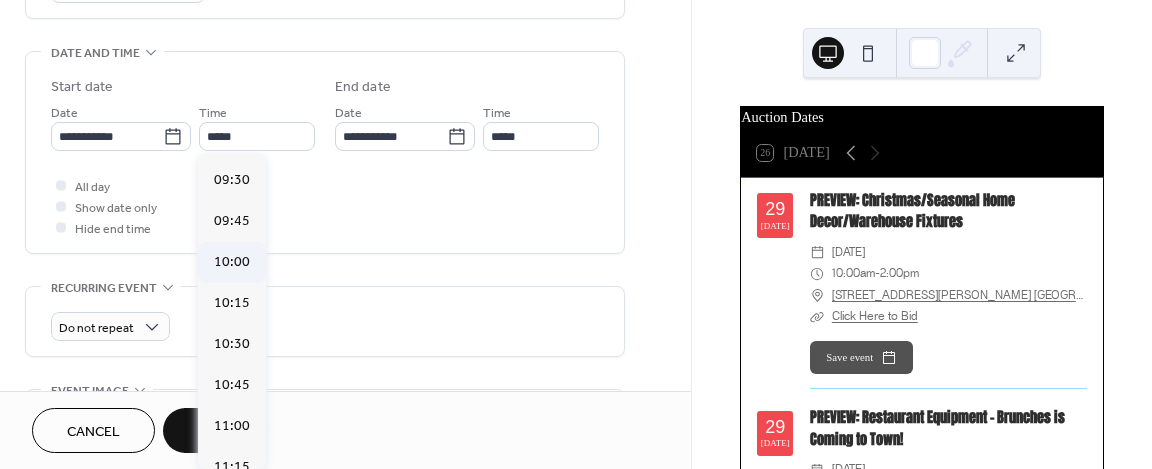 type on "*****" 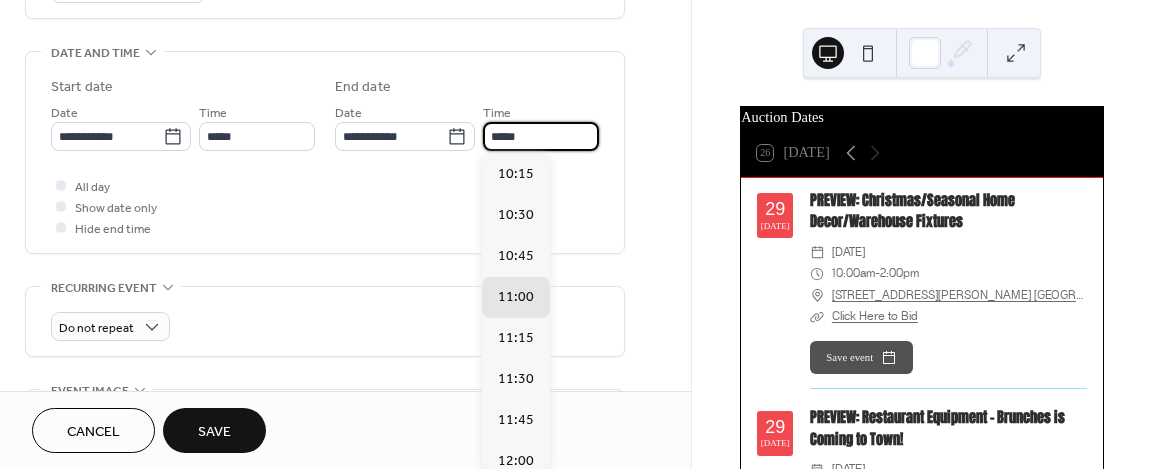 click on "*****" at bounding box center (541, 136) 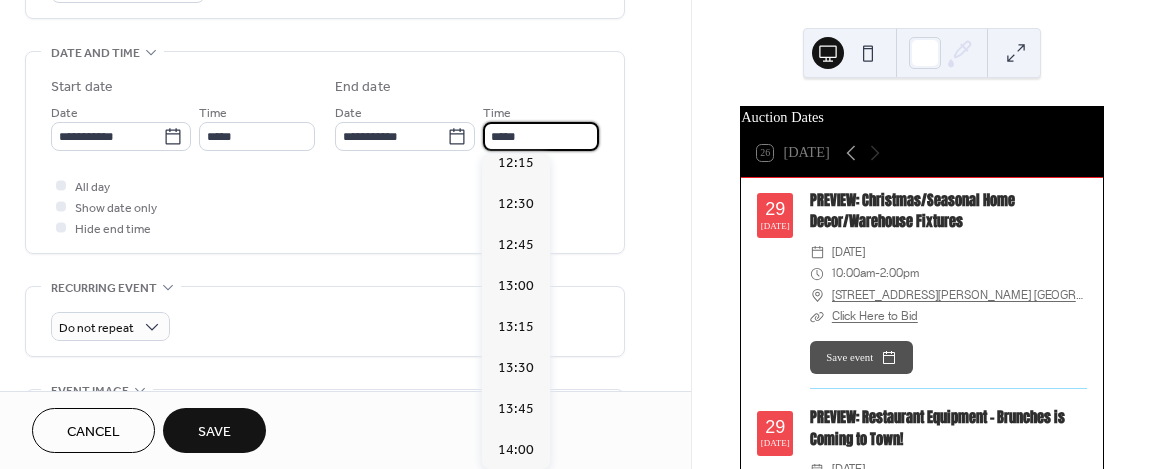 scroll, scrollTop: 500, scrollLeft: 0, axis: vertical 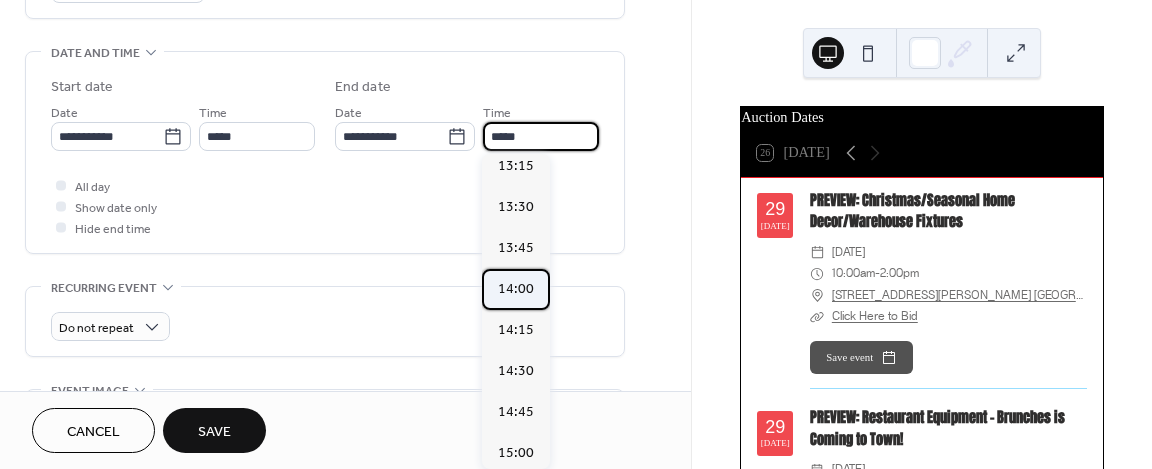 click on "14:00" at bounding box center [516, 288] 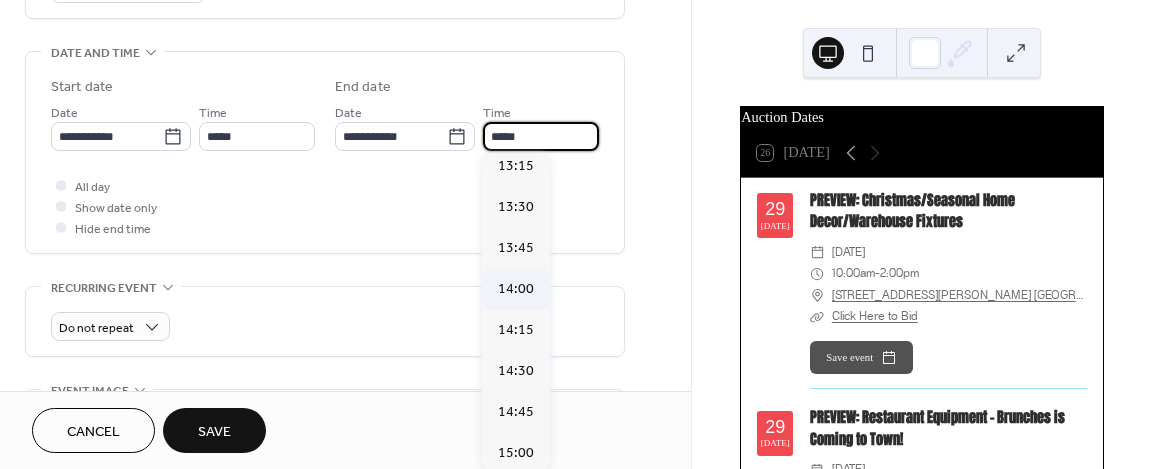 type on "*****" 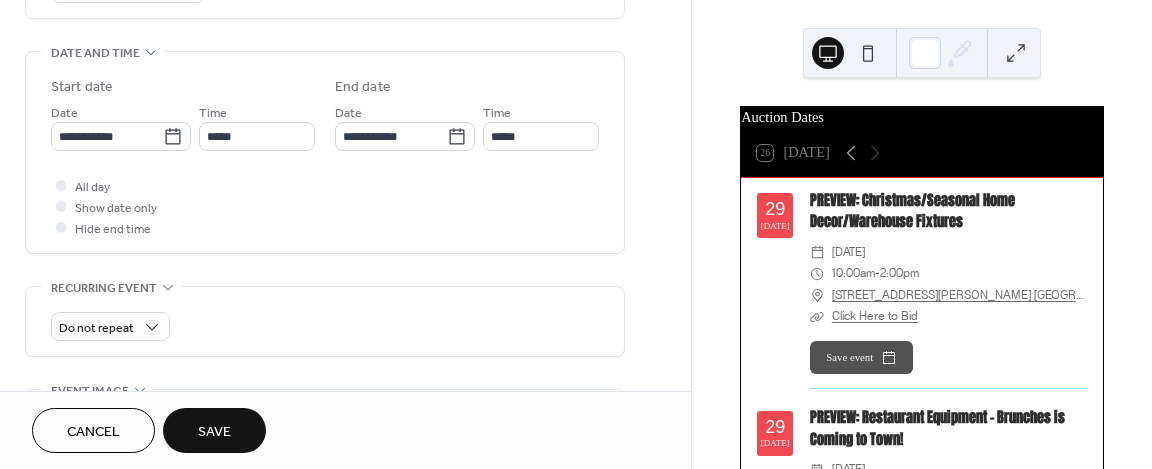 click on "All day Show date only Hide end time" at bounding box center [325, 206] 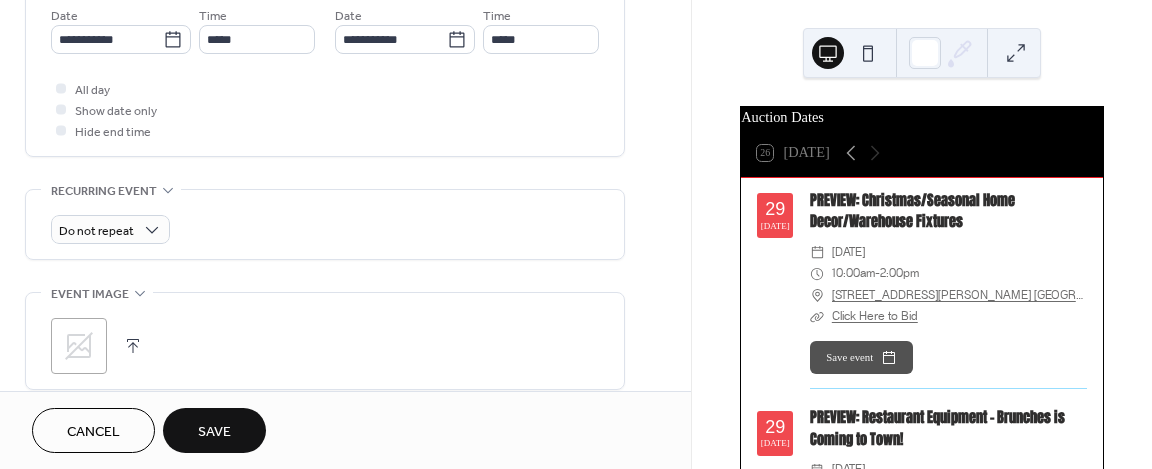 scroll, scrollTop: 700, scrollLeft: 0, axis: vertical 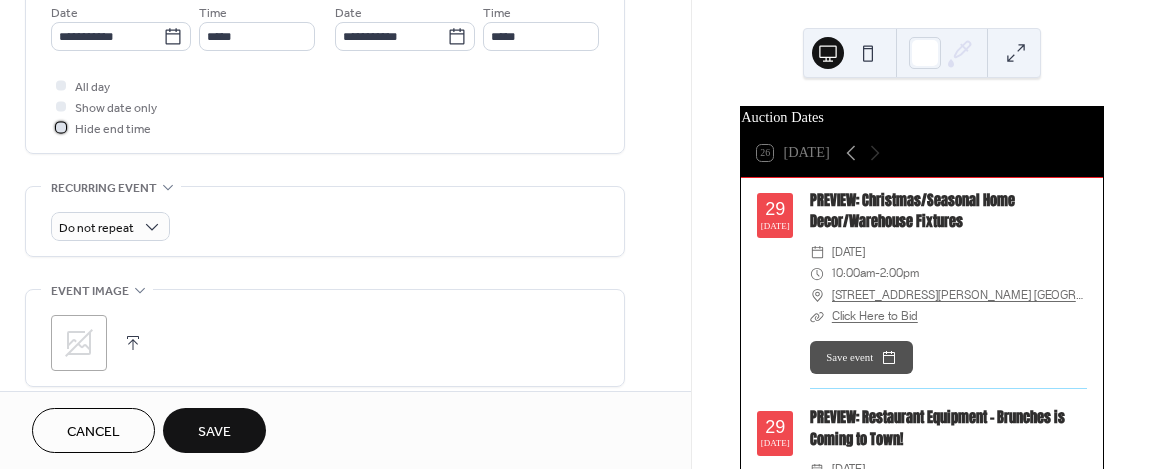 click on "Hide end time" at bounding box center [101, 127] 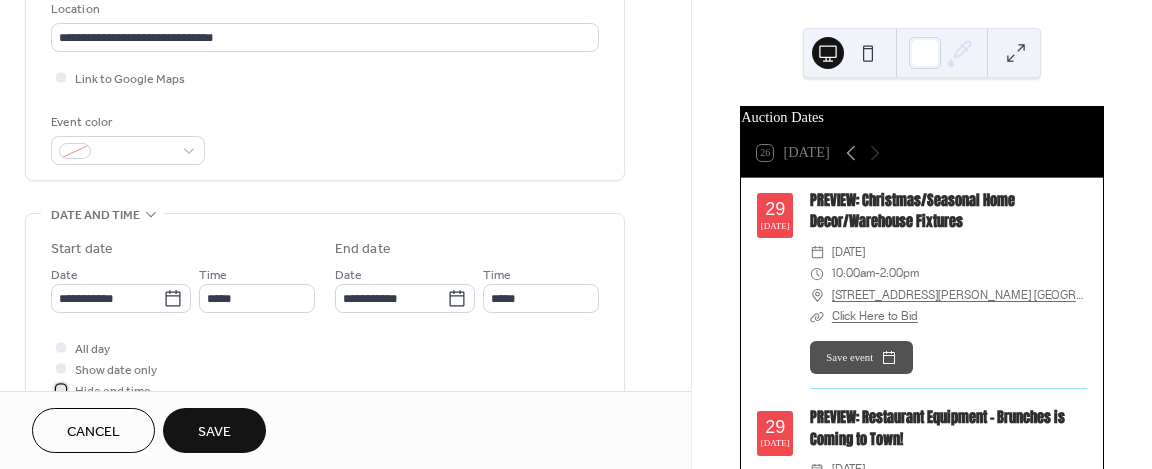 scroll, scrollTop: 189, scrollLeft: 0, axis: vertical 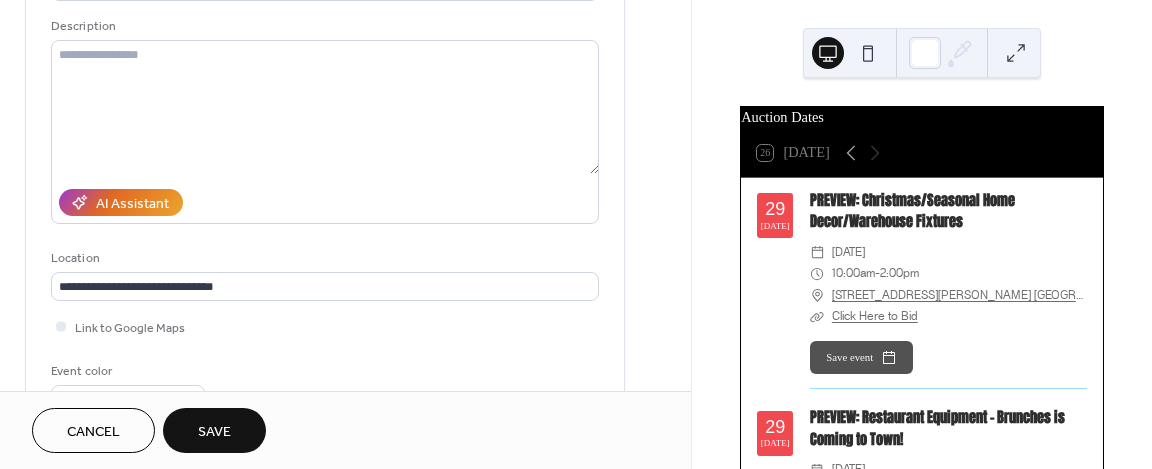 click on "Save" at bounding box center [214, 430] 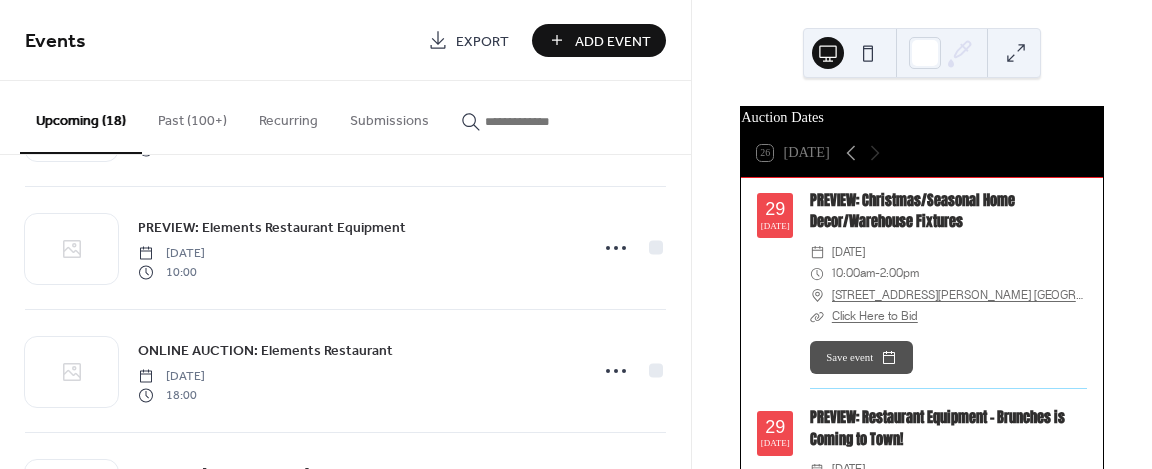 scroll, scrollTop: 1600, scrollLeft: 0, axis: vertical 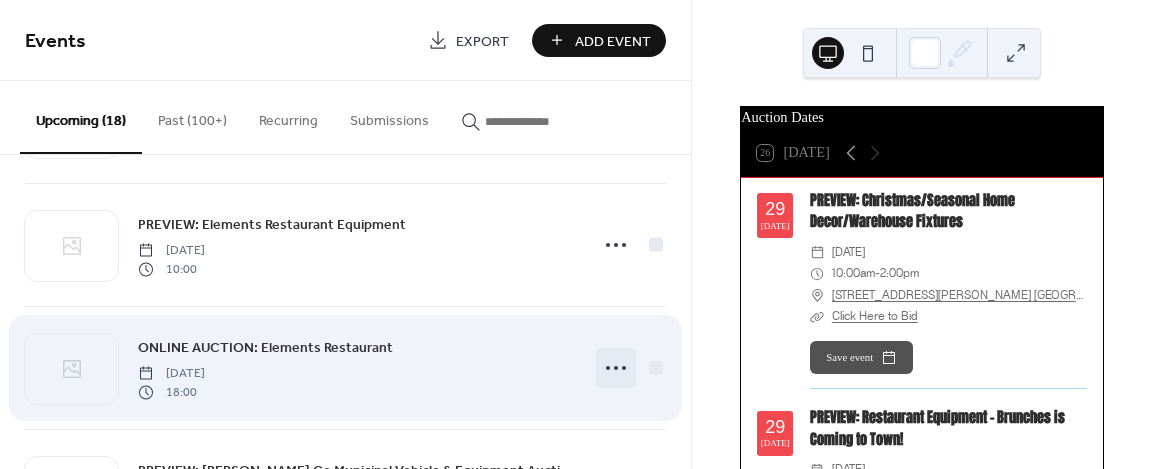 click 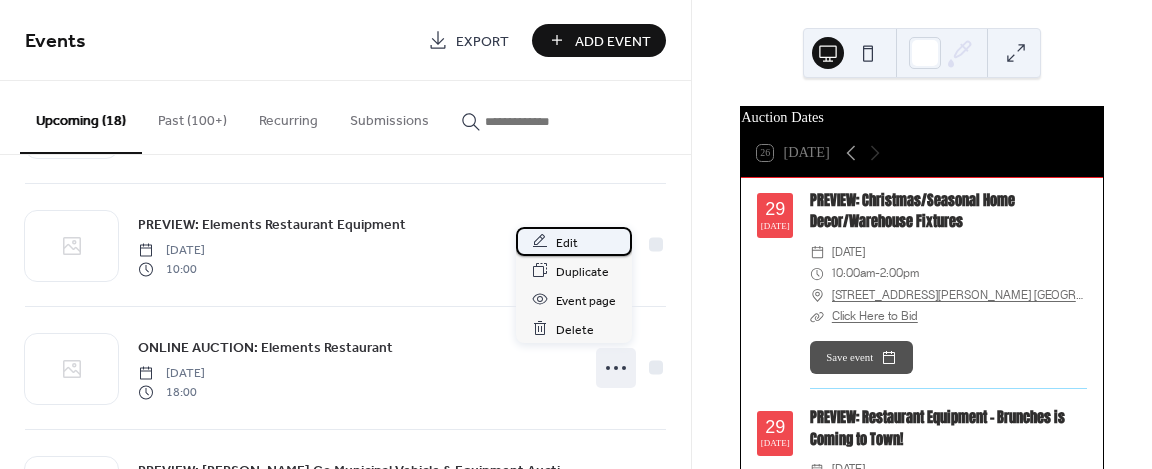click on "Edit" at bounding box center [574, 241] 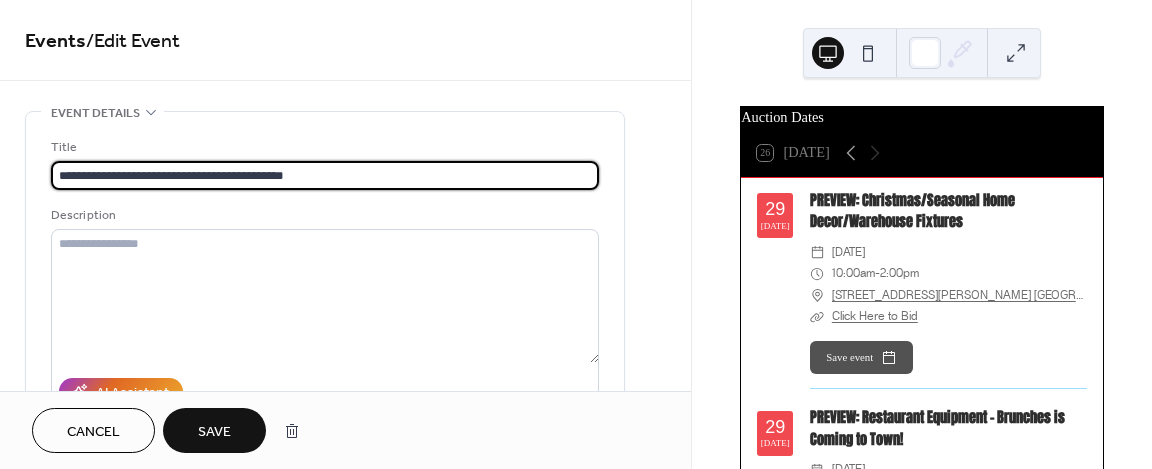 type on "**********" 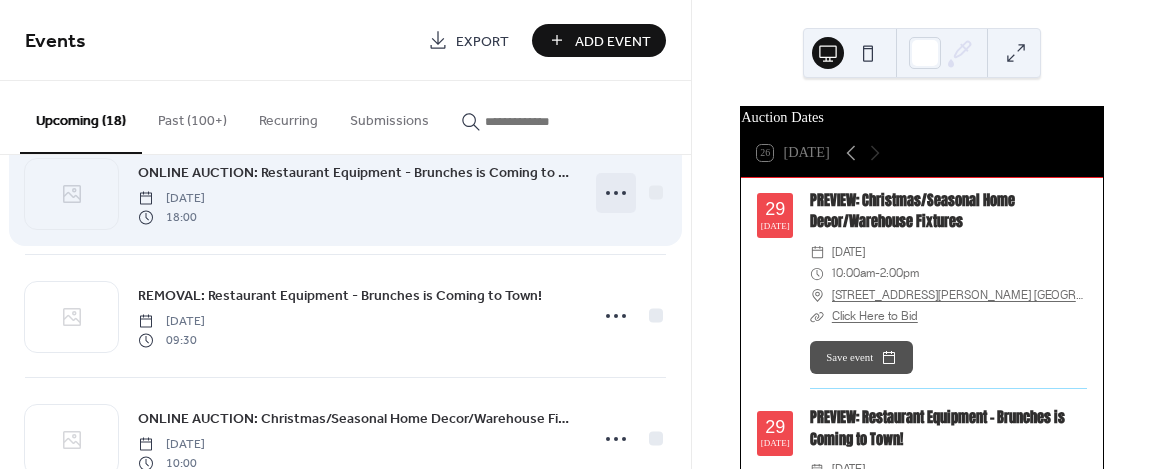 scroll, scrollTop: 300, scrollLeft: 0, axis: vertical 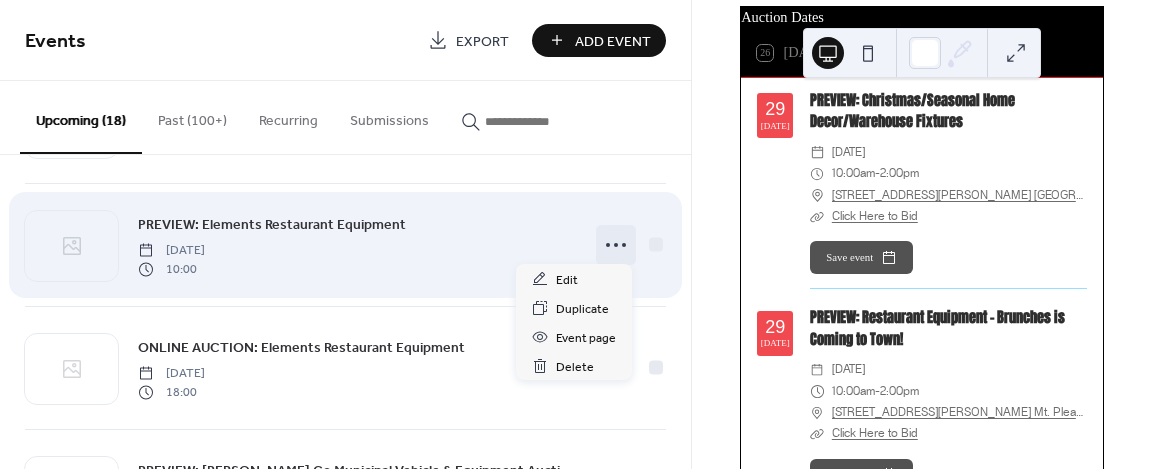 click 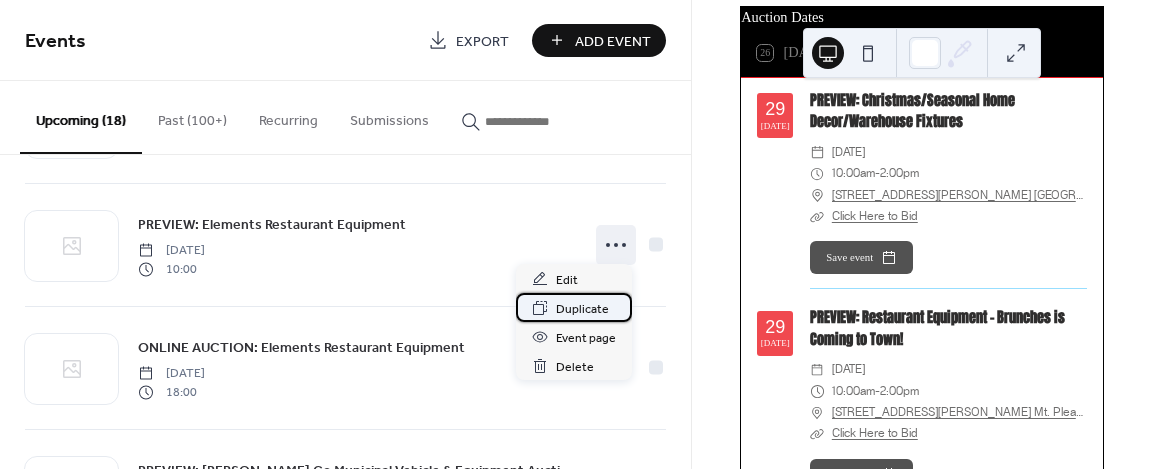 click on "Duplicate" at bounding box center [582, 309] 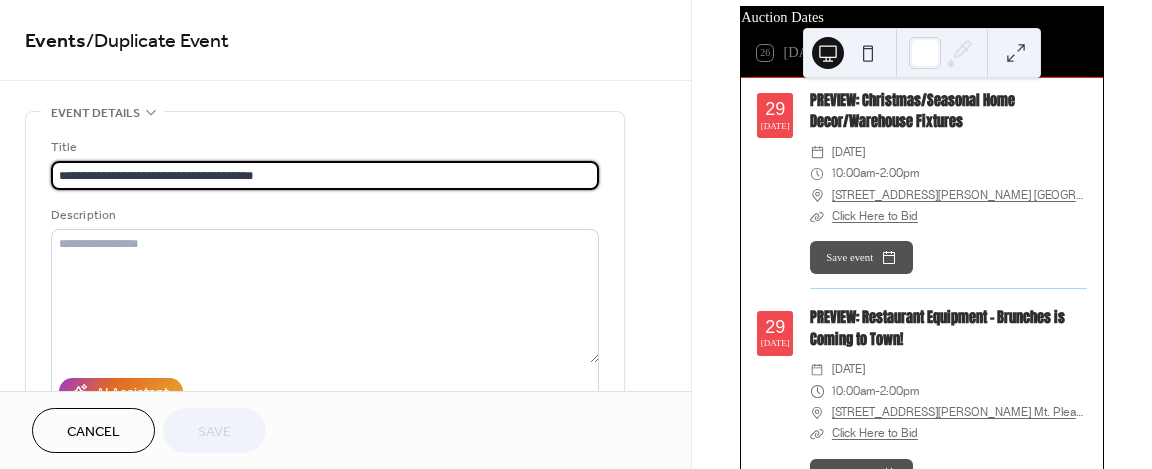 click on "**********" at bounding box center [325, 365] 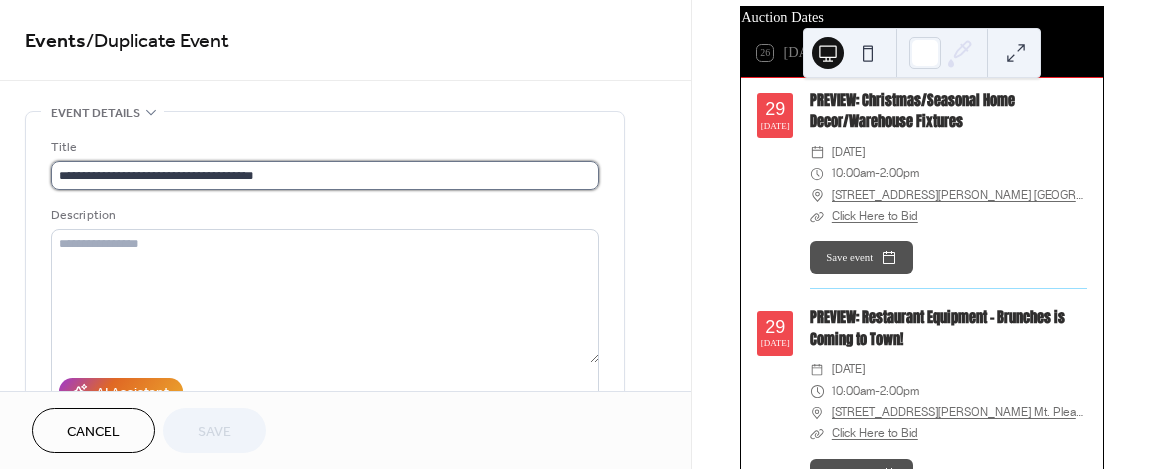 click on "**********" at bounding box center (325, 175) 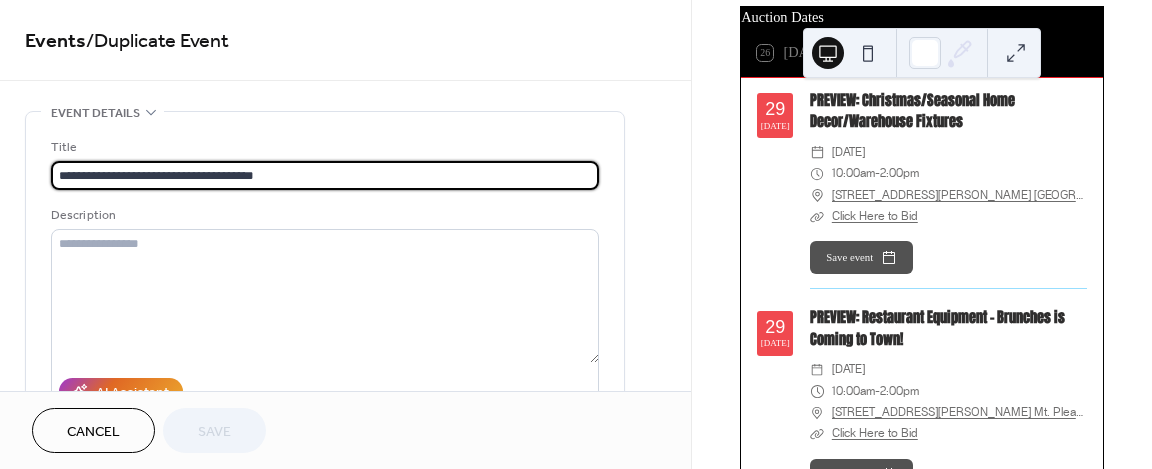 click on "**********" at bounding box center [325, 175] 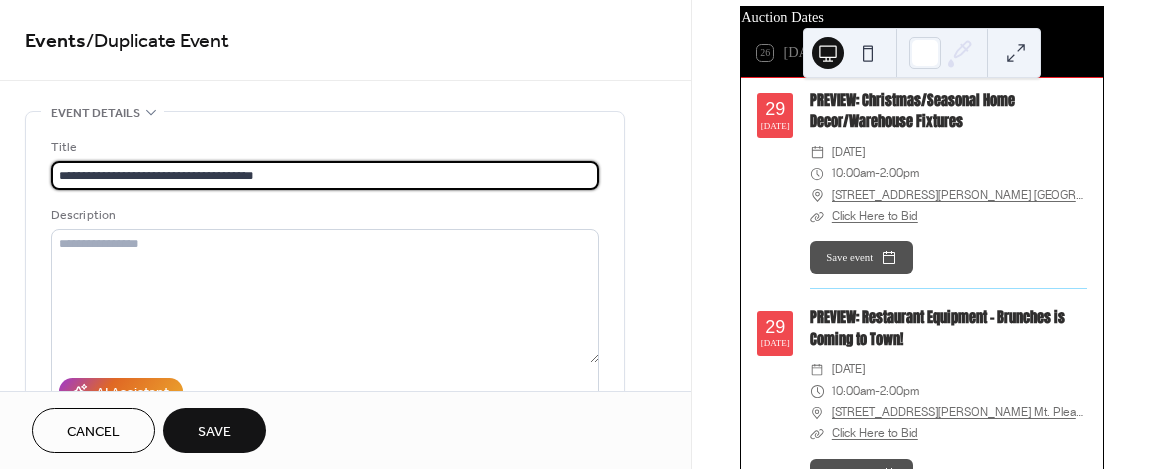 type on "**********" 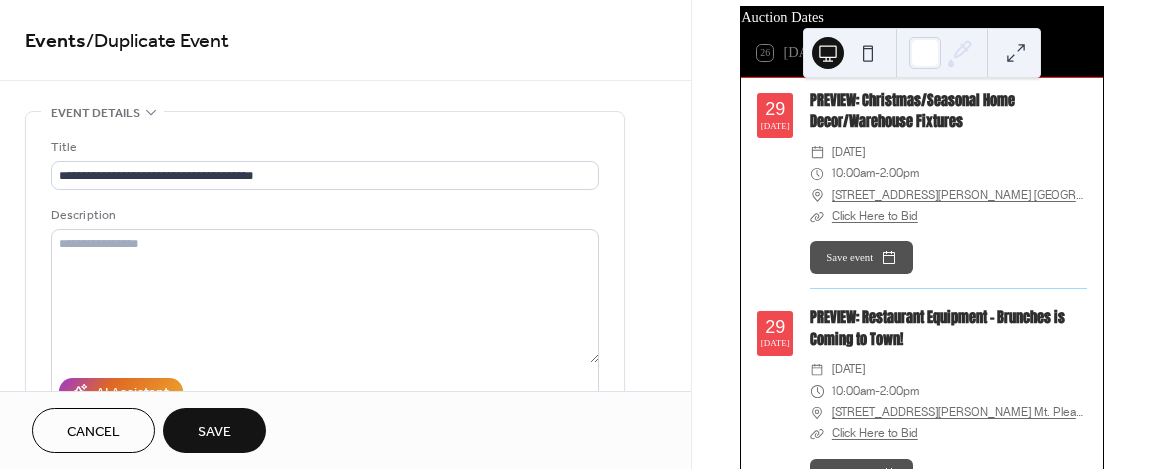 click on "**********" at bounding box center [345, 798] 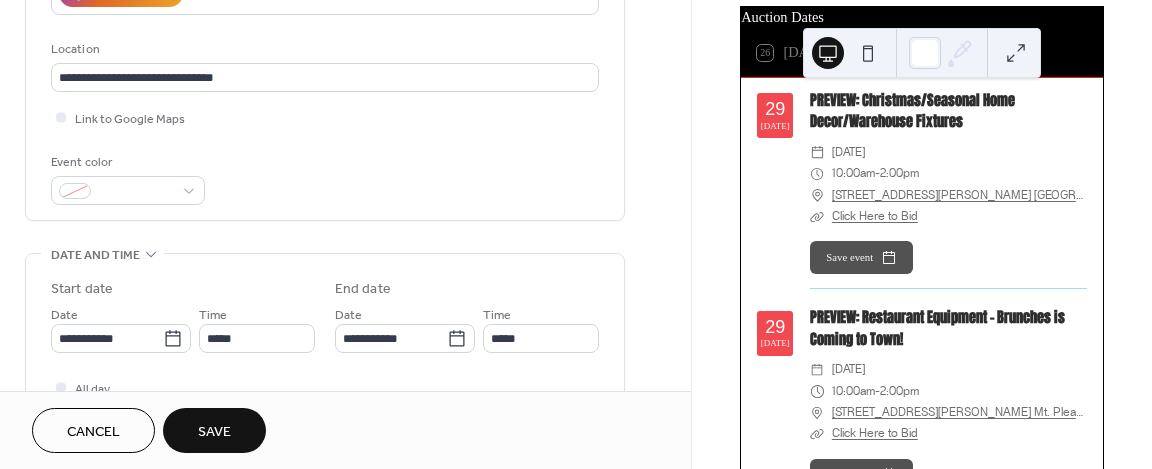 scroll, scrollTop: 400, scrollLeft: 0, axis: vertical 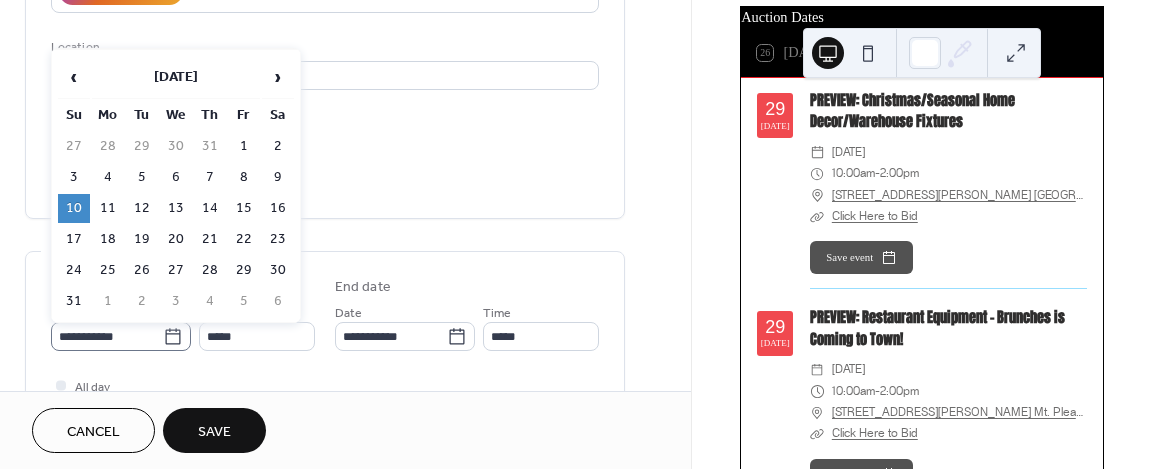 click 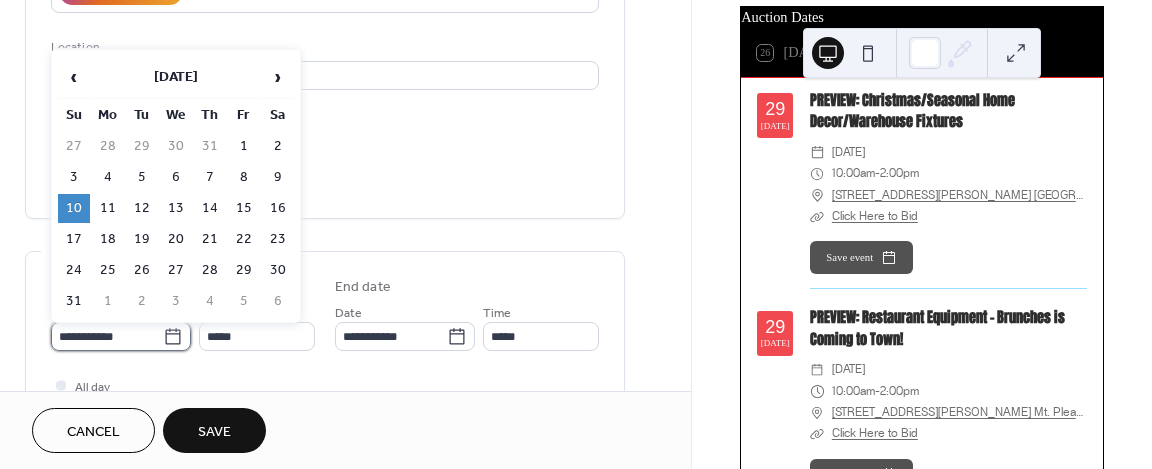 click on "**********" at bounding box center [107, 336] 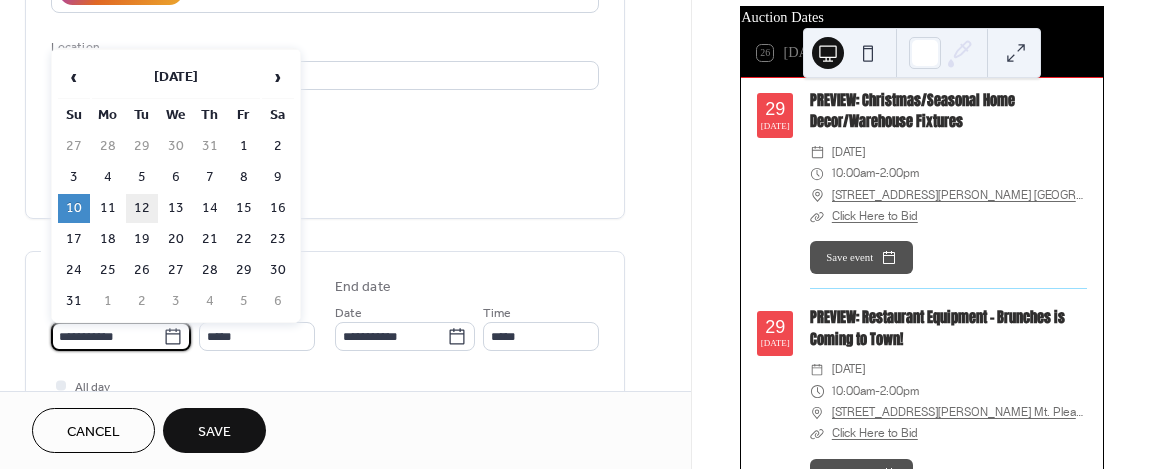 click on "12" at bounding box center [142, 208] 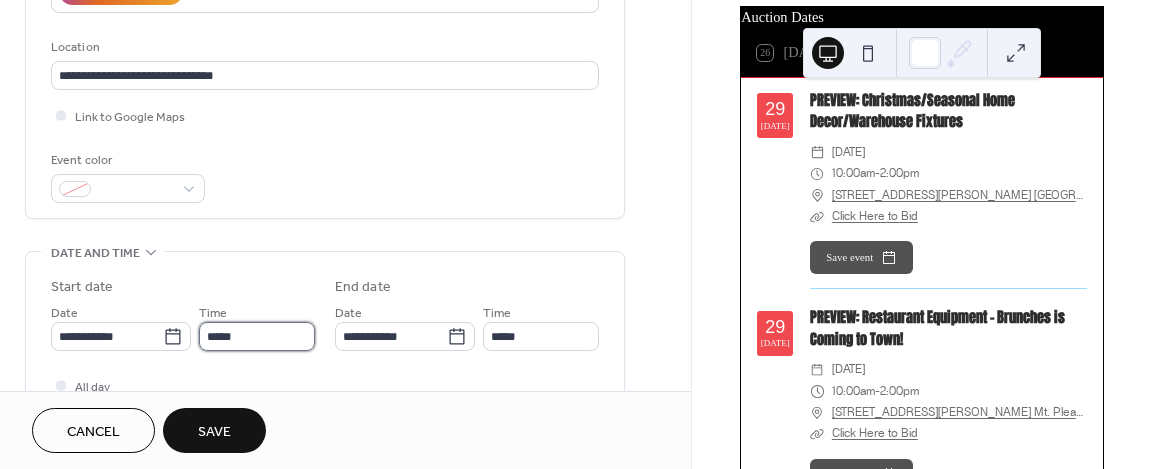 click on "*****" at bounding box center [257, 336] 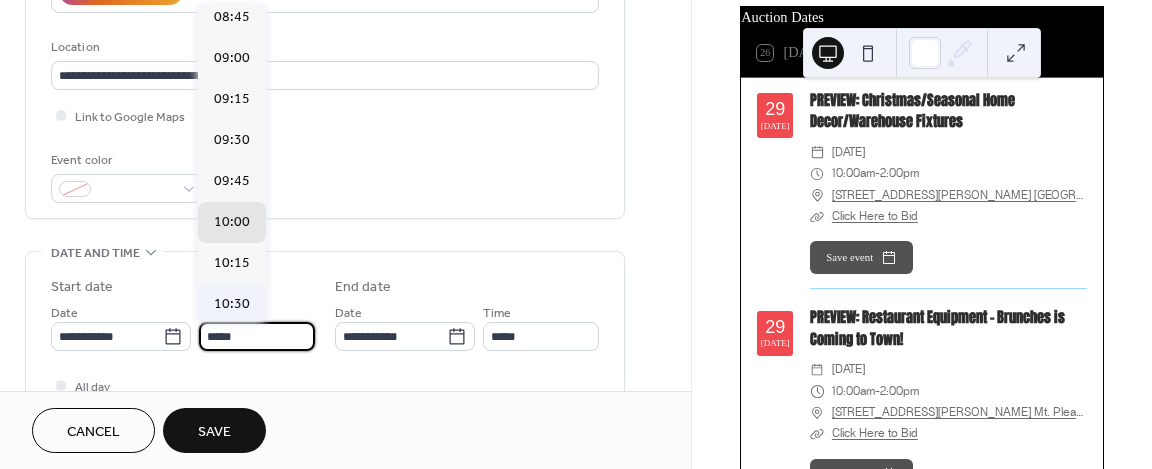 scroll, scrollTop: 1440, scrollLeft: 0, axis: vertical 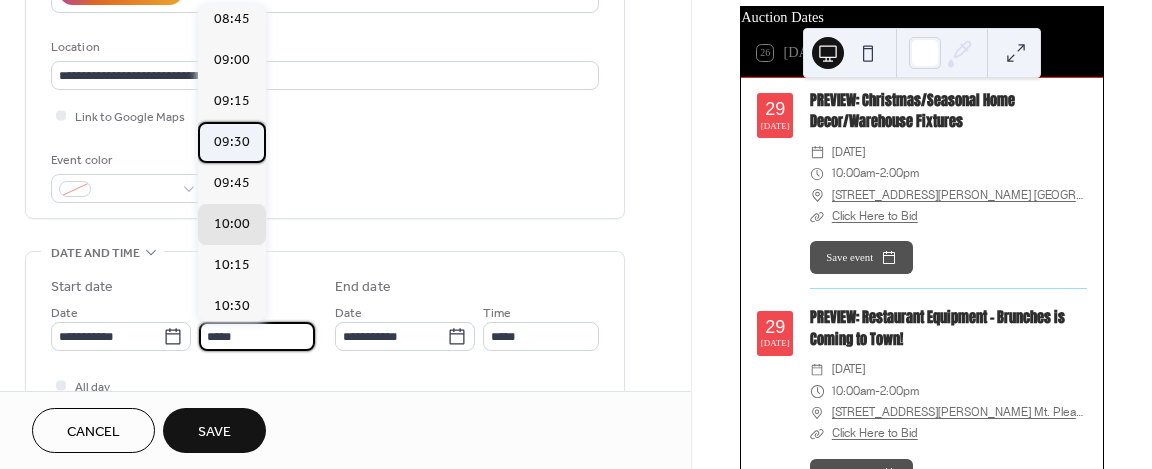 click on "09:30" at bounding box center [232, 142] 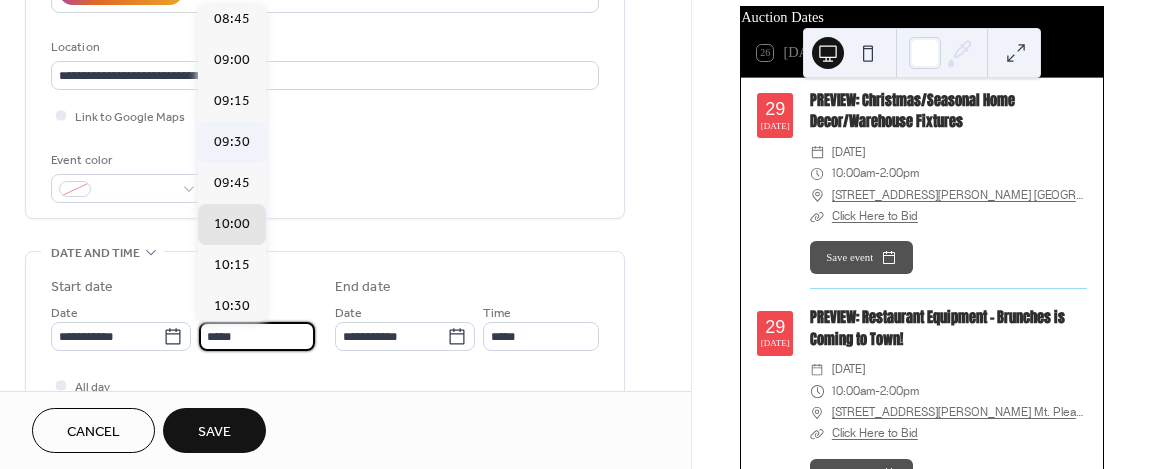 type on "*****" 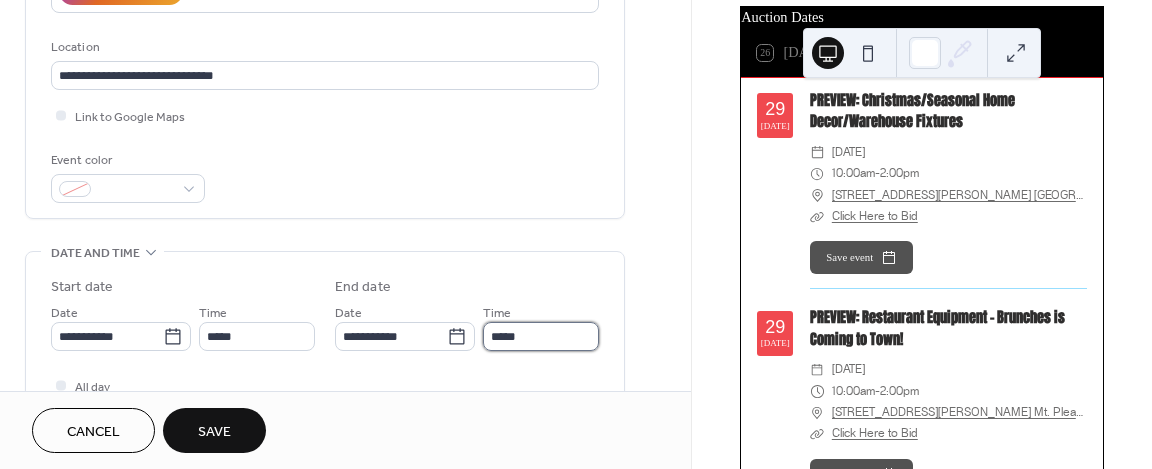 click on "*****" at bounding box center [541, 336] 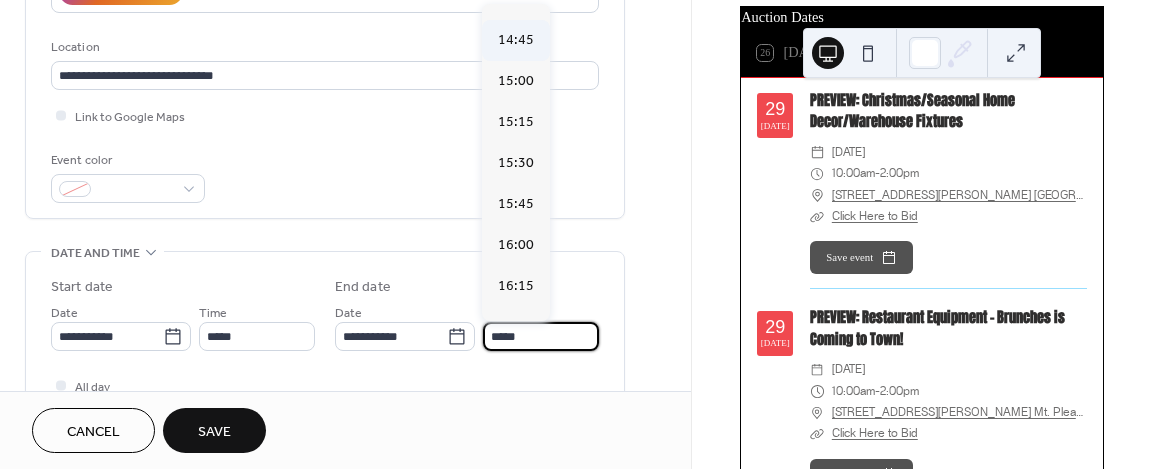 scroll, scrollTop: 815, scrollLeft: 0, axis: vertical 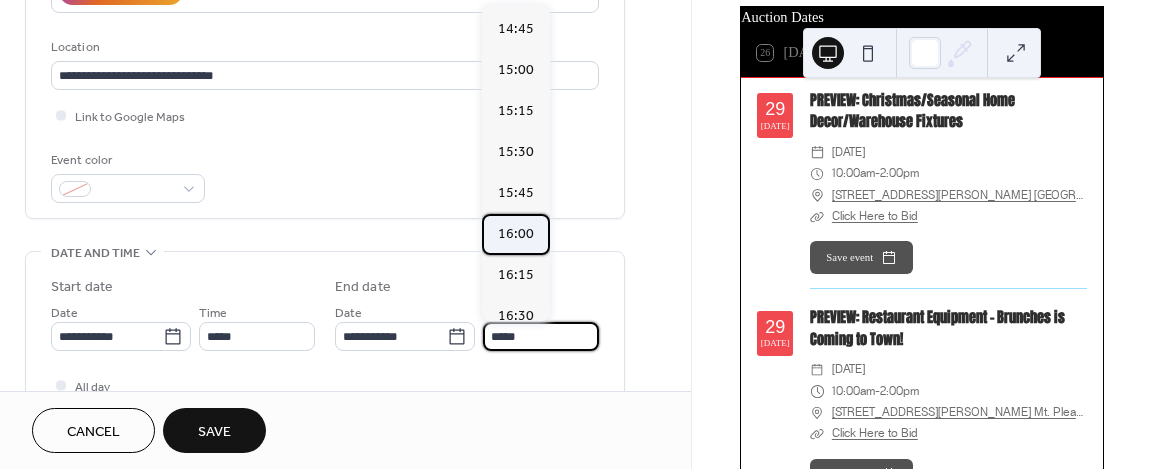 click on "16:00" at bounding box center (516, 234) 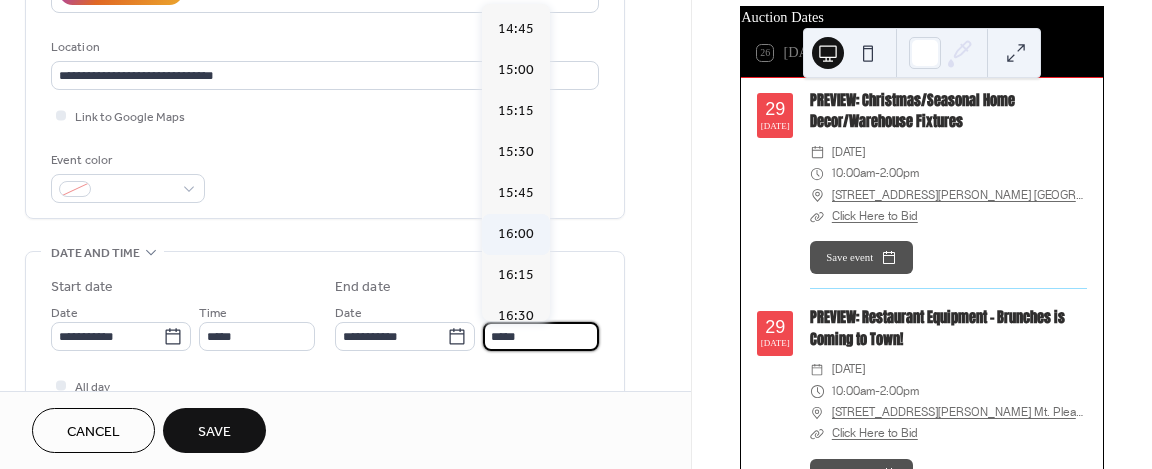 type on "*****" 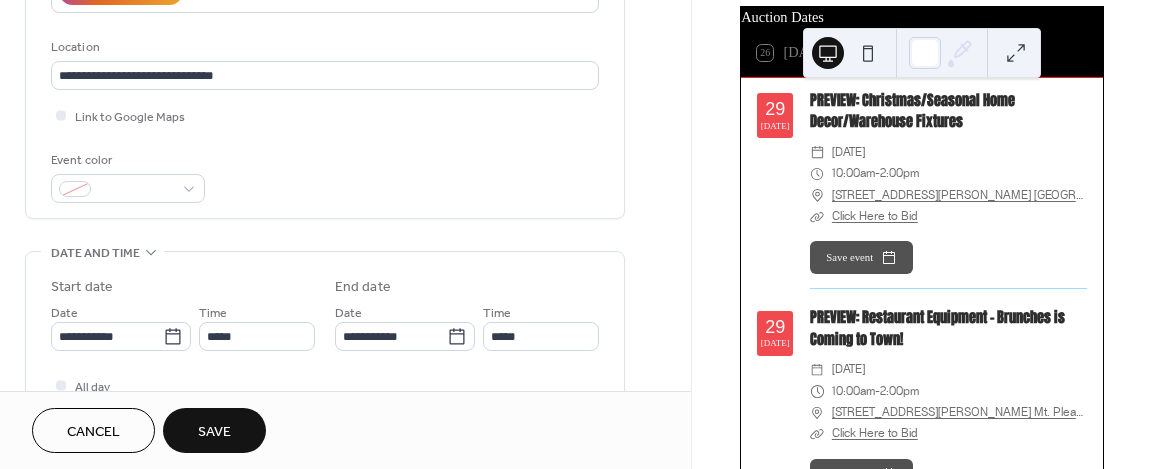click on "Save" at bounding box center (214, 430) 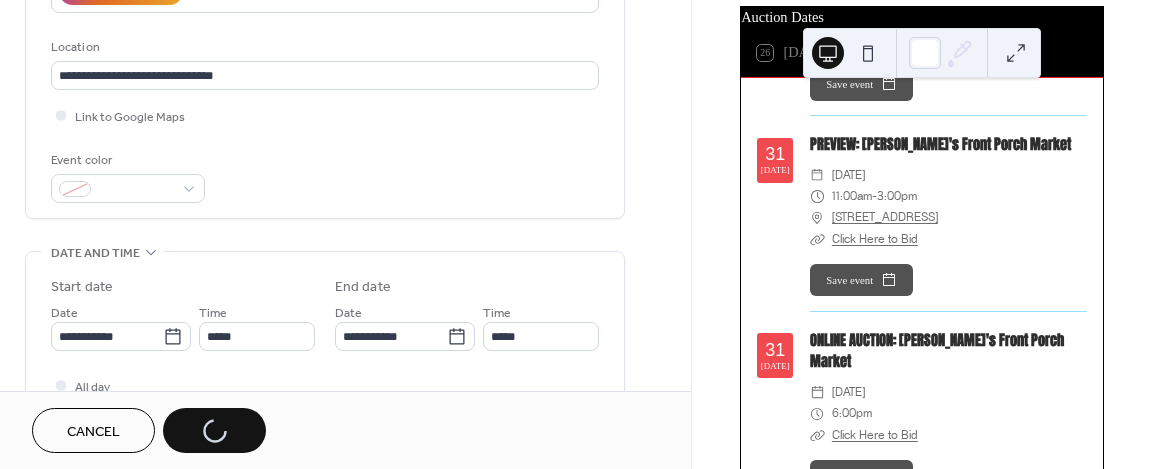 scroll, scrollTop: 1300, scrollLeft: 0, axis: vertical 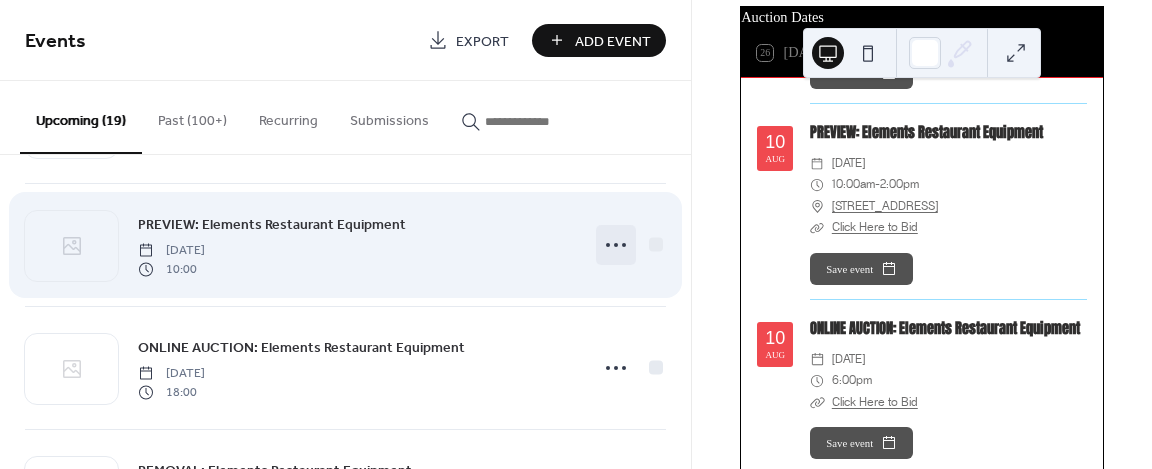 click 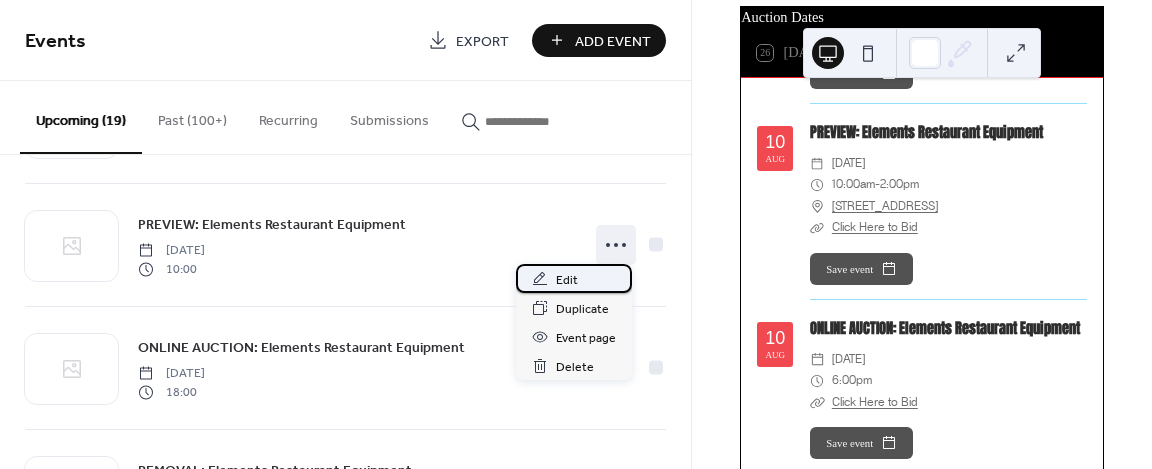 click on "Edit" at bounding box center [574, 278] 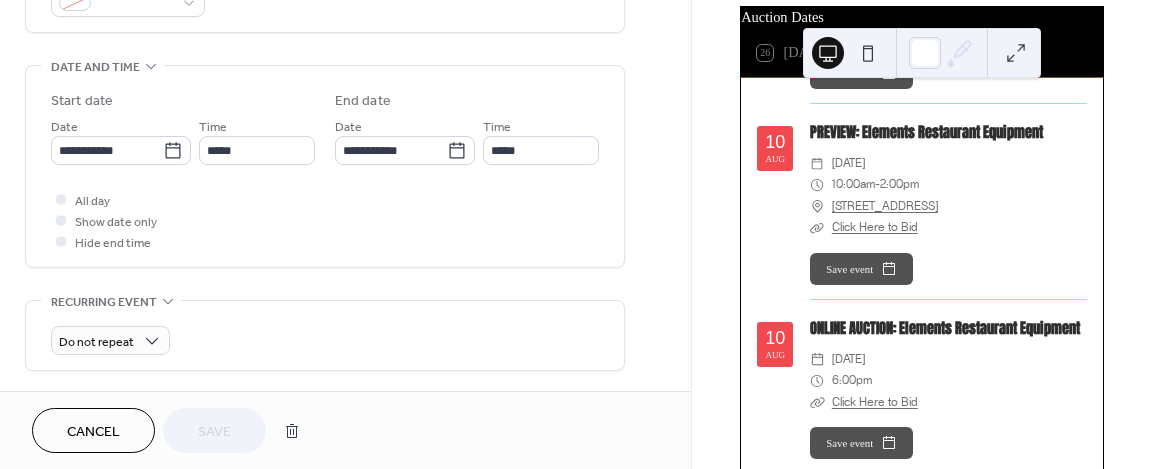 scroll, scrollTop: 600, scrollLeft: 0, axis: vertical 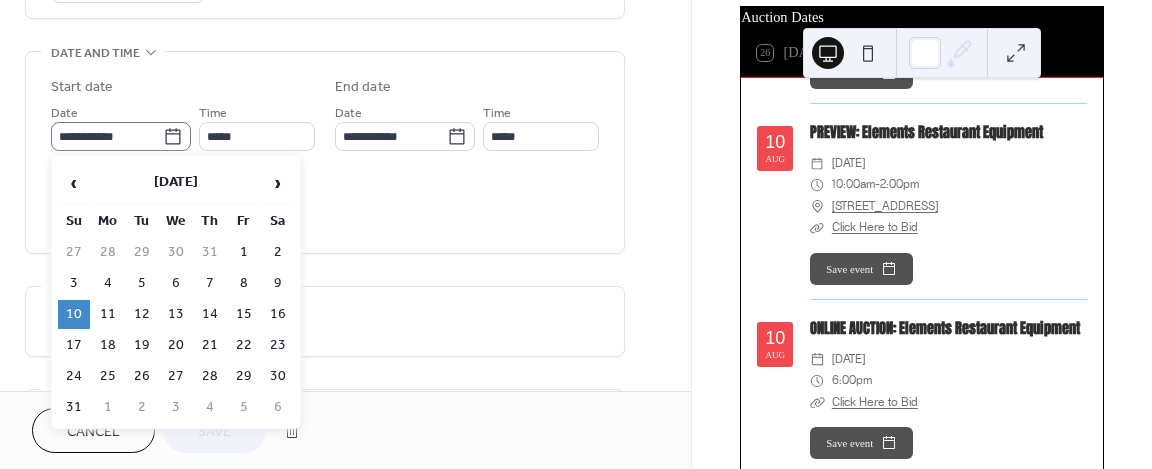 click 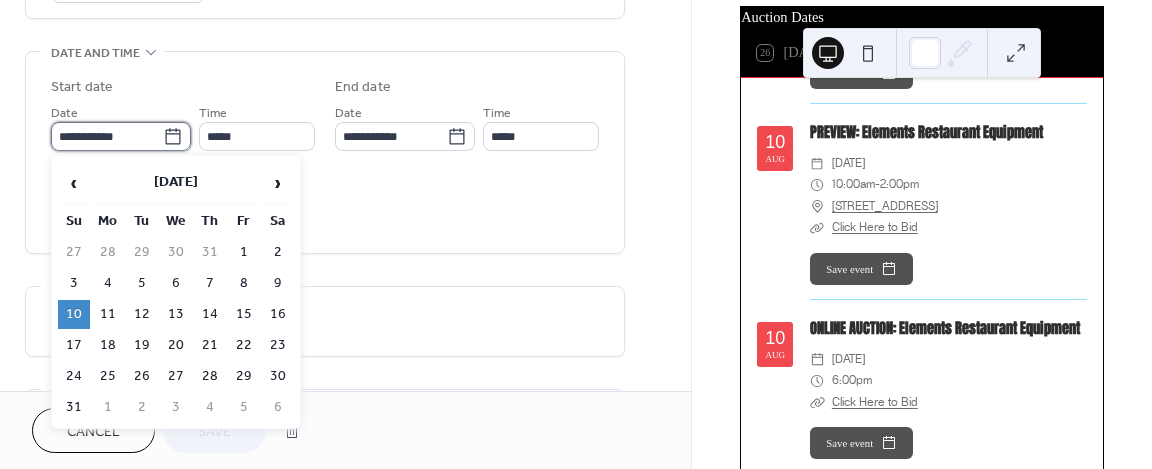 click on "**********" at bounding box center [107, 136] 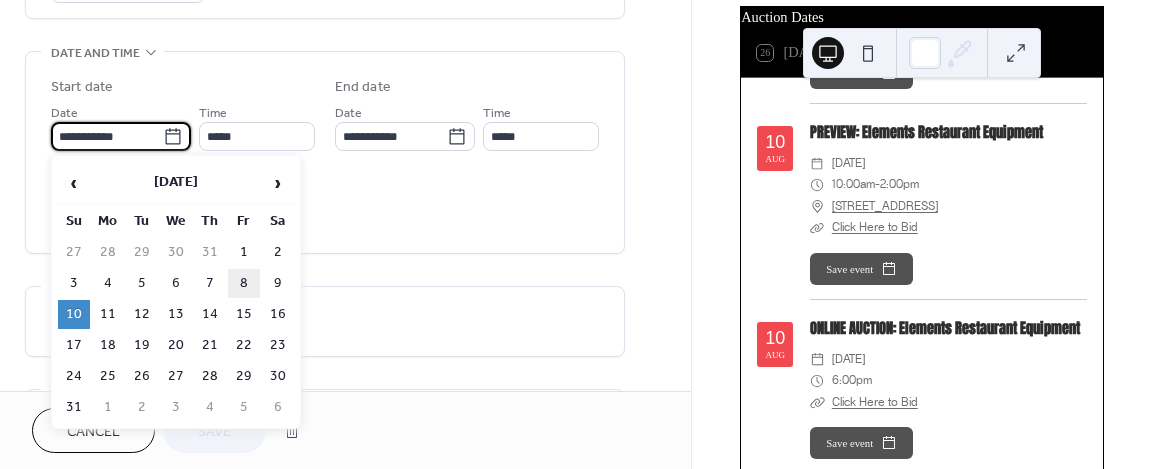 click on "8" at bounding box center [244, 283] 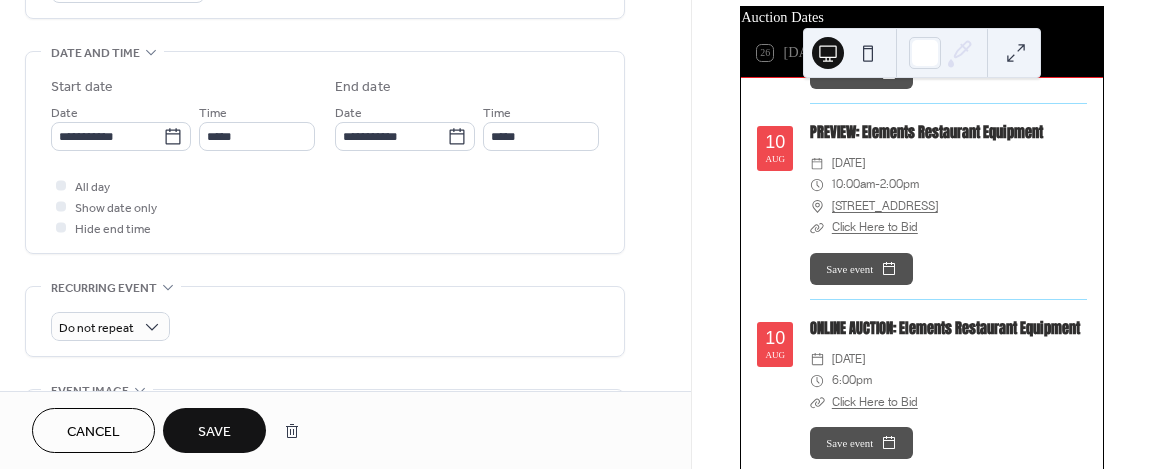 click on "Save" at bounding box center [214, 432] 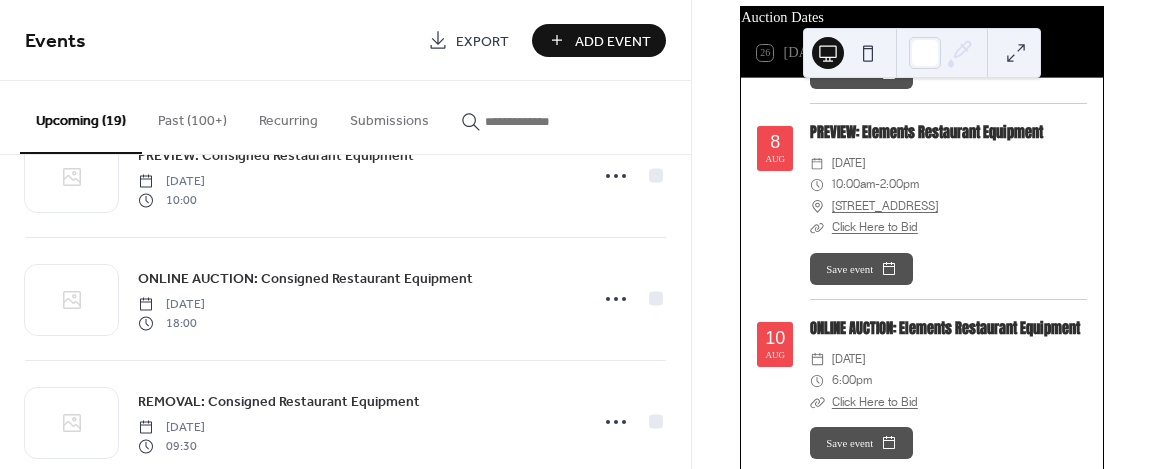 scroll, scrollTop: 1700, scrollLeft: 0, axis: vertical 